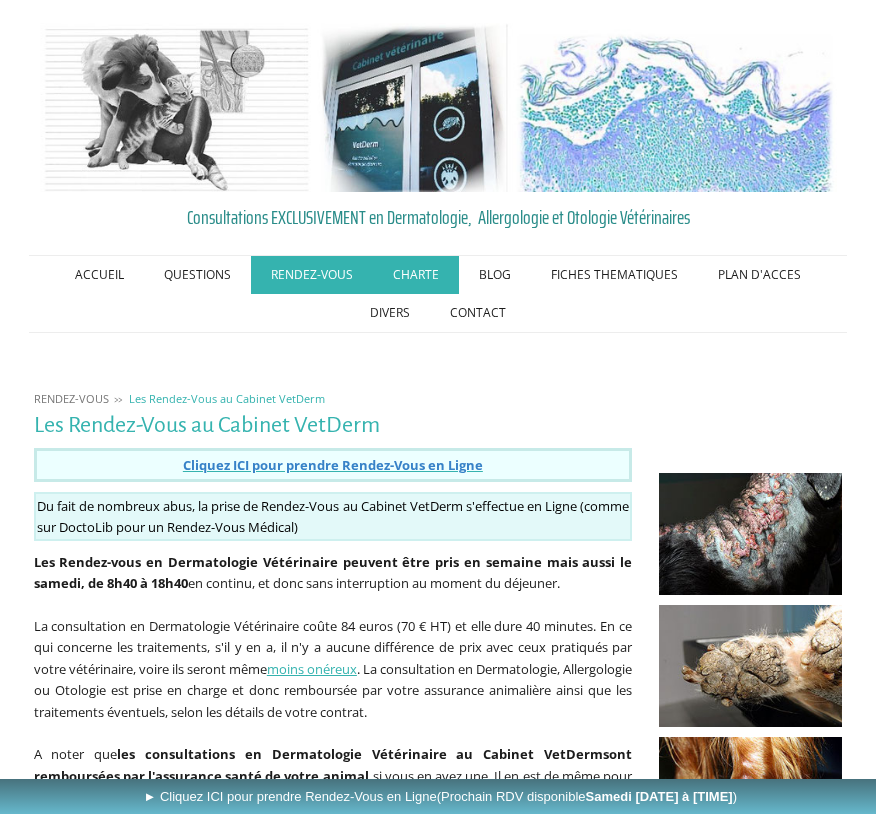 scroll, scrollTop: 0, scrollLeft: 0, axis: both 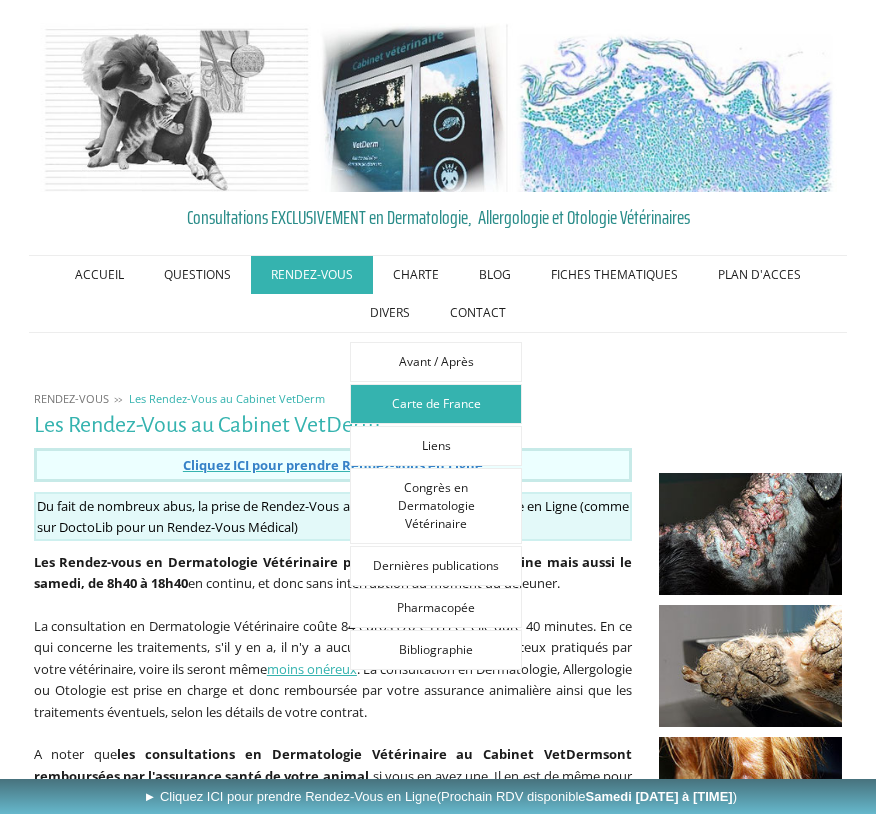 click on "Carte de France" at bounding box center [436, 404] 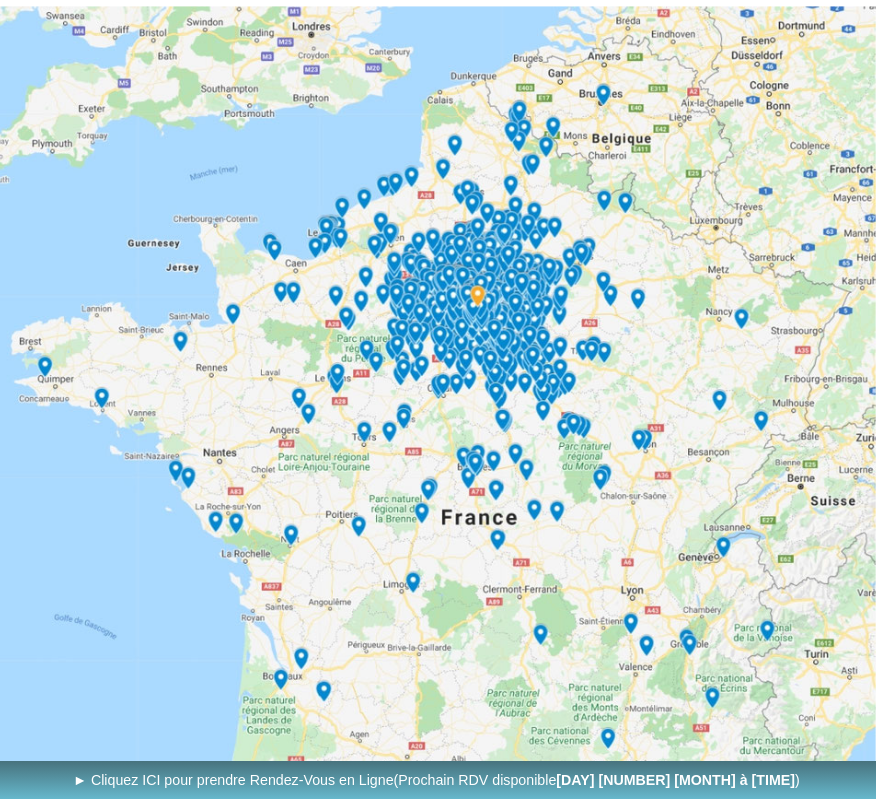 scroll, scrollTop: 583, scrollLeft: 0, axis: vertical 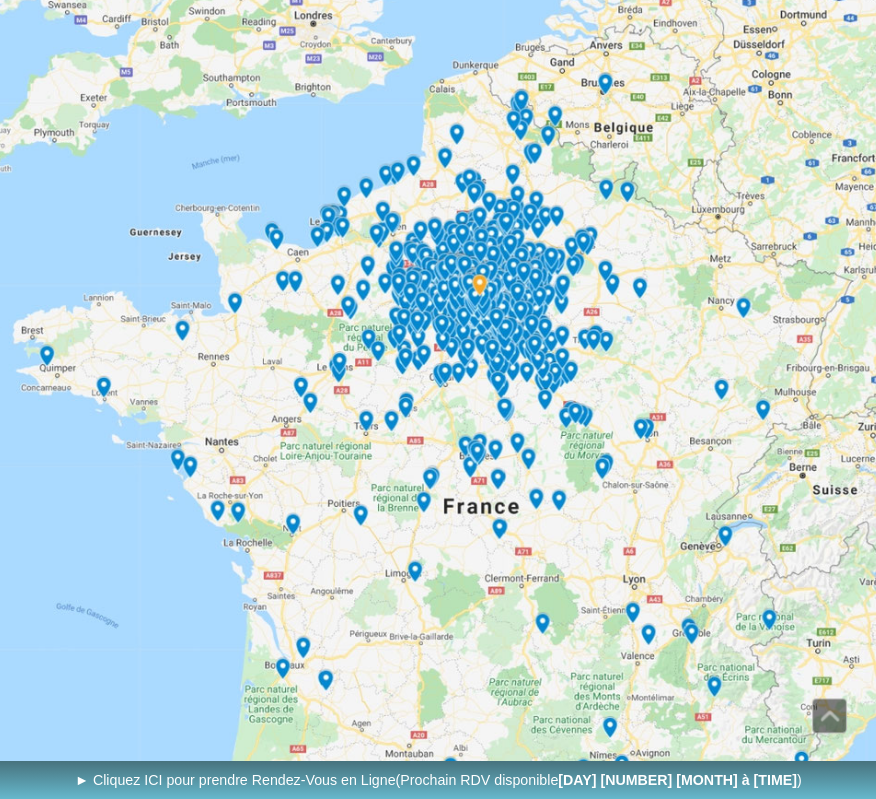 click at bounding box center [438, 471] 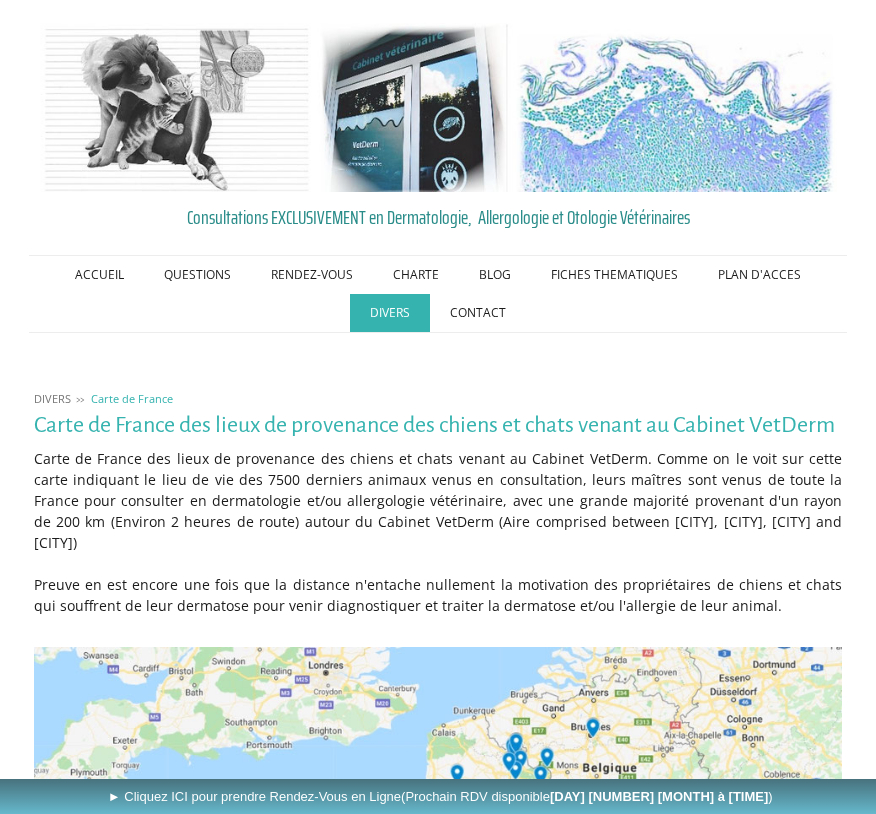 scroll, scrollTop: -1, scrollLeft: 0, axis: vertical 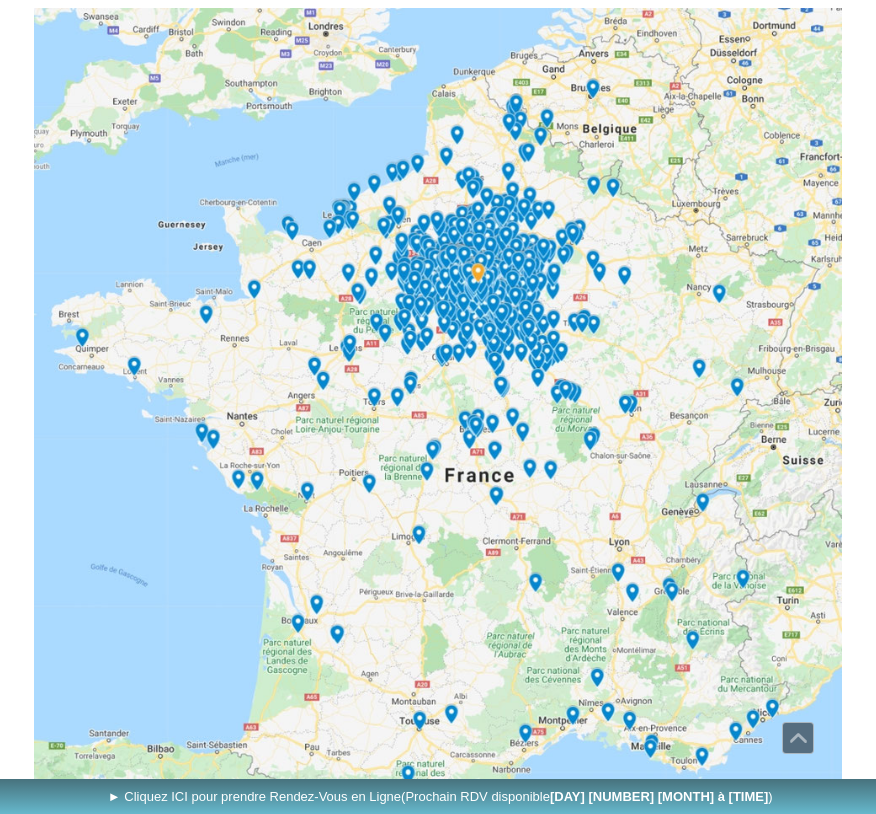 click at bounding box center [438, 415] 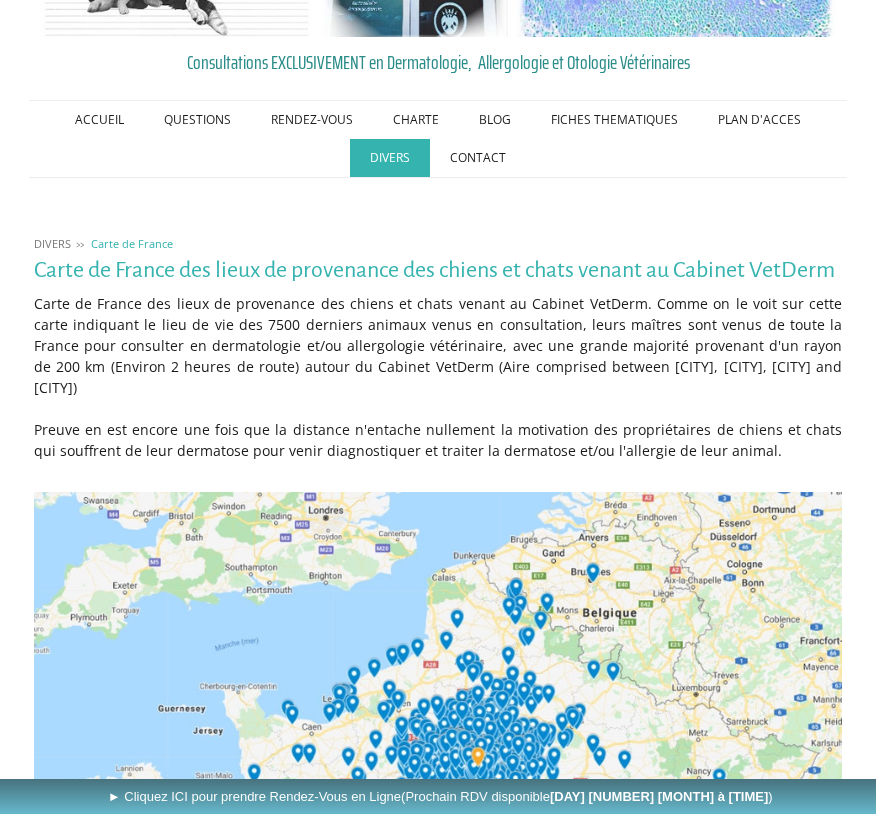 scroll, scrollTop: 96, scrollLeft: 0, axis: vertical 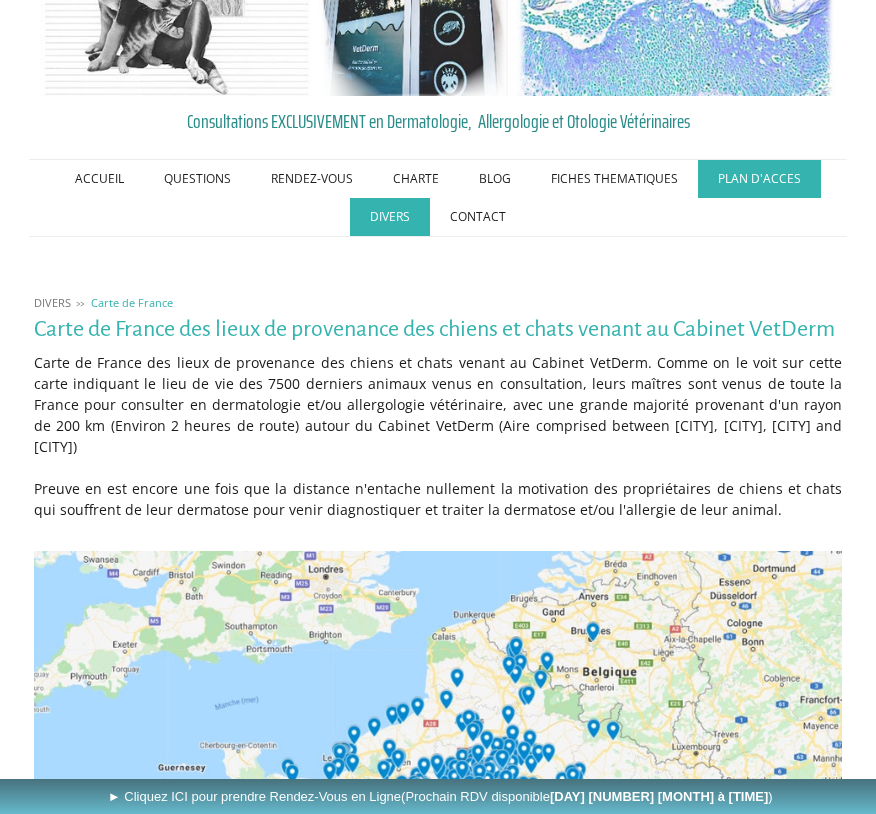 click on "PLAN D'ACCES" at bounding box center (759, 179) 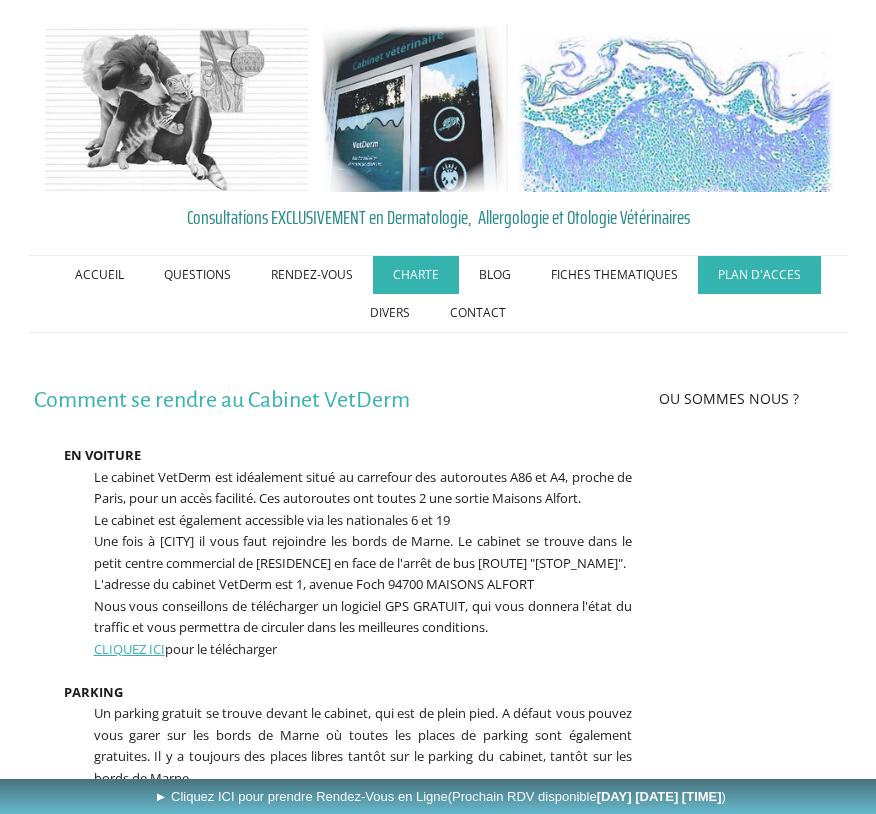 scroll, scrollTop: 0, scrollLeft: 0, axis: both 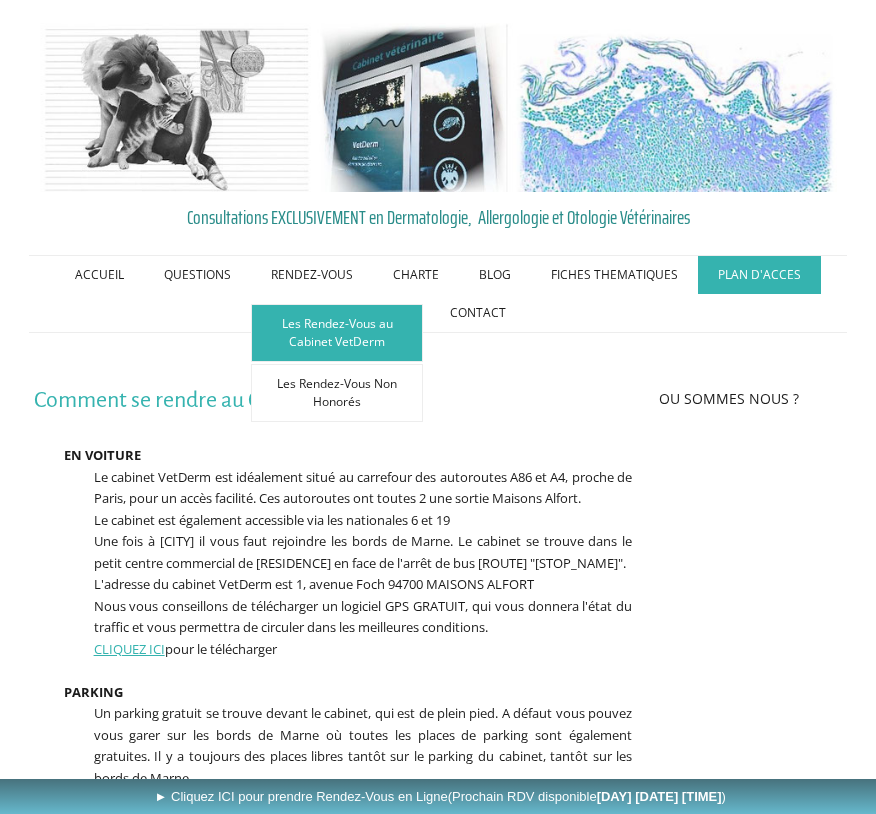 click on "Les Rendez-Vous au Cabinet VetDerm" at bounding box center [337, 333] 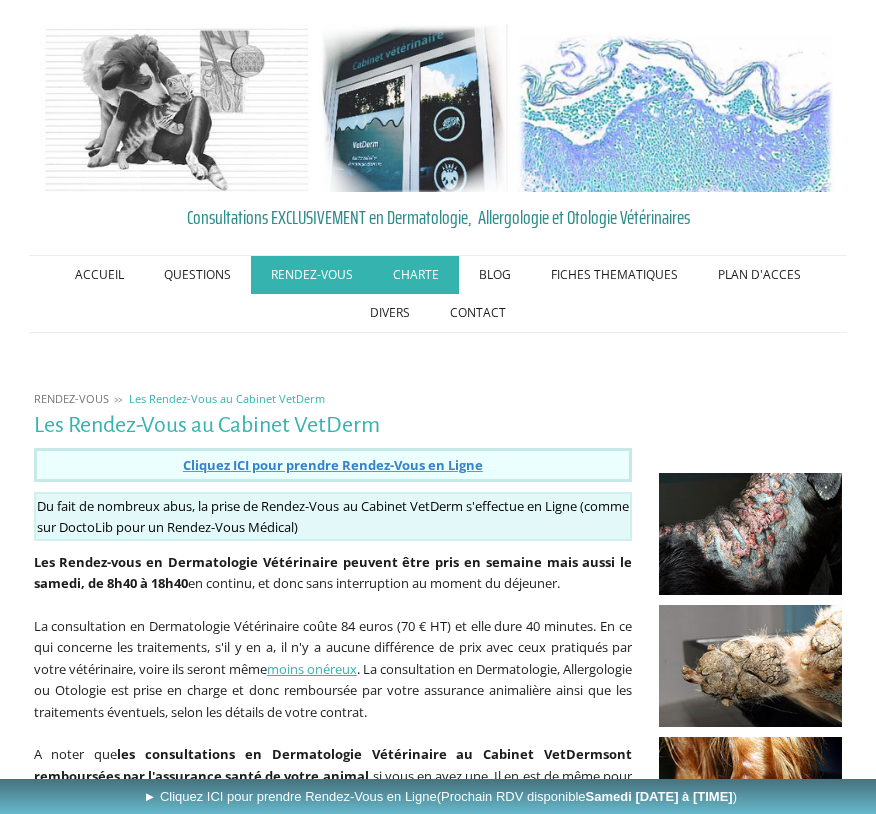 scroll, scrollTop: 0, scrollLeft: 0, axis: both 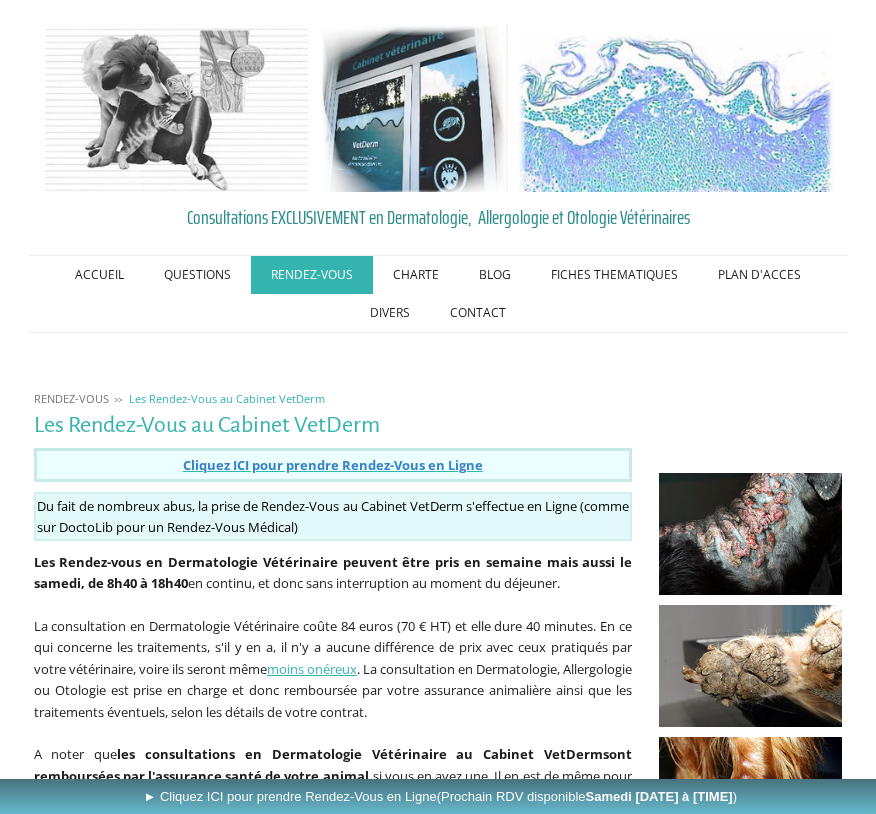 click on "Consultations EXCLUSIVEMENT en Dermatologie,  Allergologie et Otologie Vétérinaires
ACCUEIL QUESTIONS RENDEZ-VOUS Les Rendez-Vous au Cabinet VetDerm Les Rendez-Vous Non Honorés CHARTE BLOG FICHES THEMATIQUES Les dermatites allergiques La dermatite atopique canine La dermatite par allergie à la piqûre de puces Les dermatoses dues aux insectes ou acariens Chenille processionnaire : Quels dangers pour votre animal ? La puce La tique du chien et du chat La démodécie canine La gale sarcoptique La cheyletiellose du chien et du chat L' aoutat du chien et du chat La gale  des oreilles chez le chat et le chien Poux et chat Les dermatoses fongiques Les teignes félines La teigne chez le chien Les pyodermites du chien et du chat La pyodermite superficielle et profonde à Staphylocoque chez le chien Otites et dermatoses des oreilles Causes et traitement de l' otite externe du chien Les oreilles du chien DIVERS" at bounding box center (438, 1107) 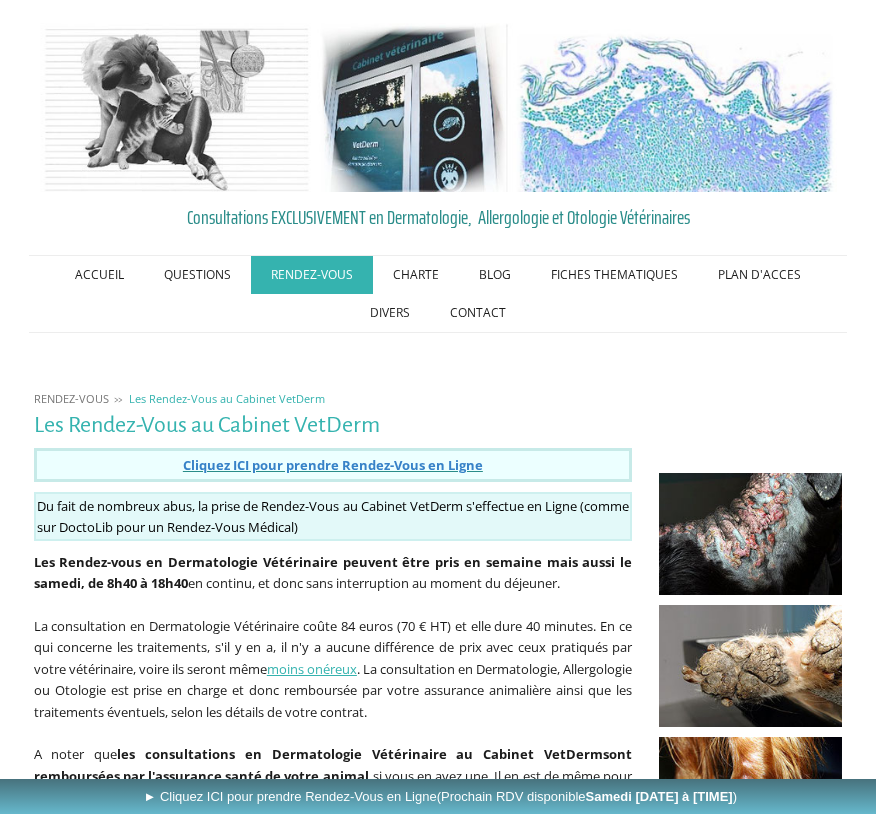 click on "Cliquez ICI pour prendre Rendez-Vous en
Ligne" at bounding box center (333, 465) 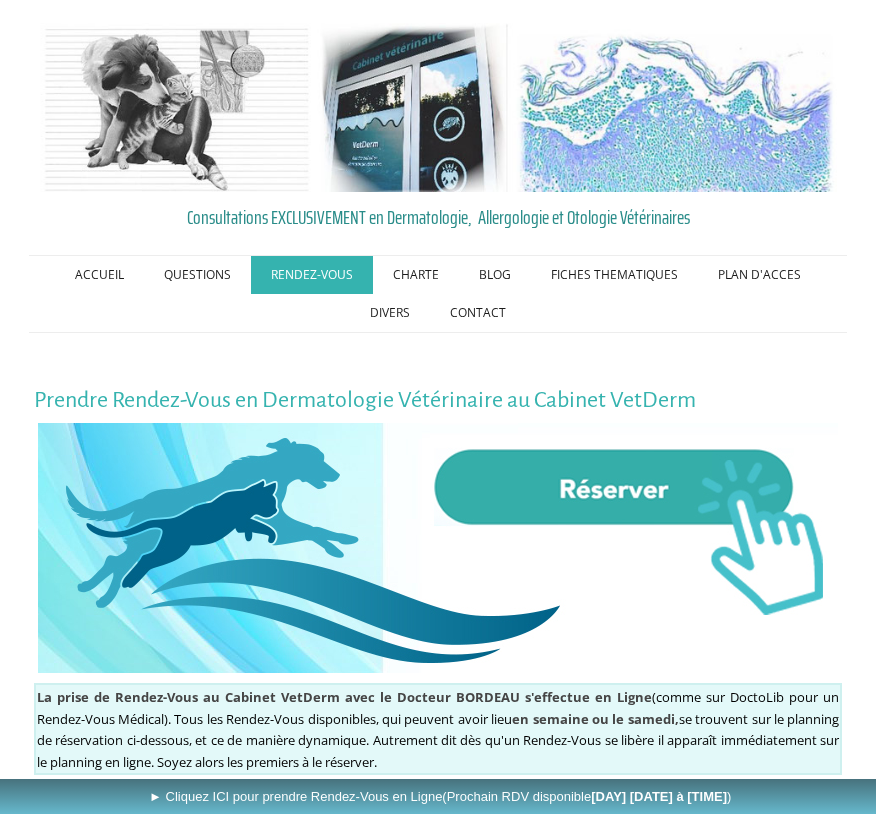 scroll, scrollTop: 0, scrollLeft: 0, axis: both 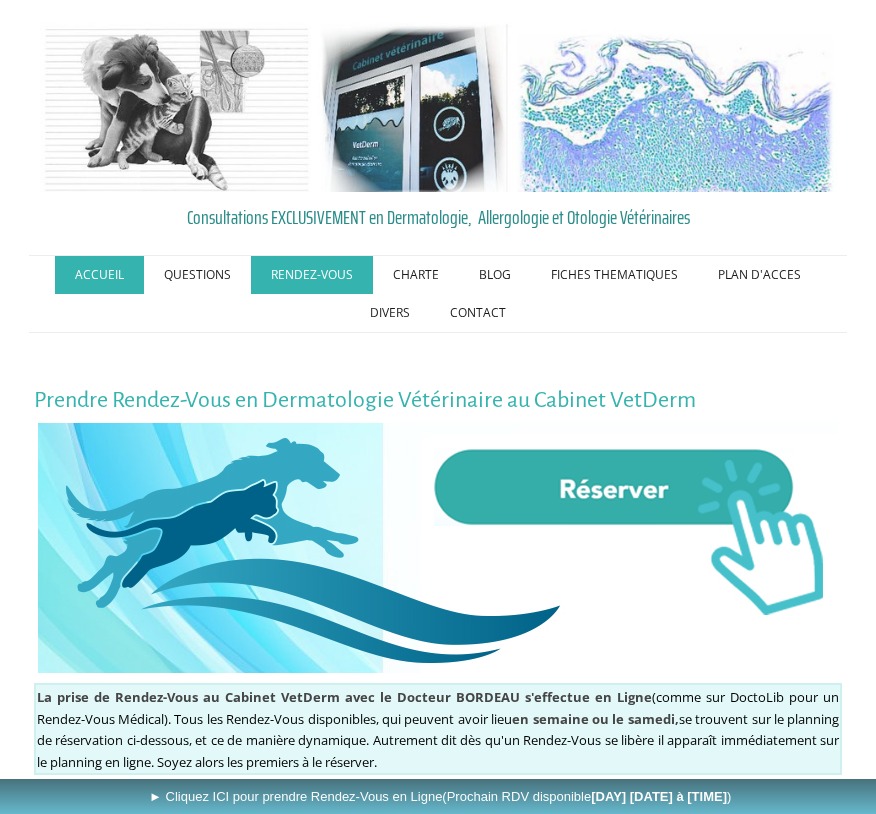 click on "ACCUEIL" at bounding box center [99, 275] 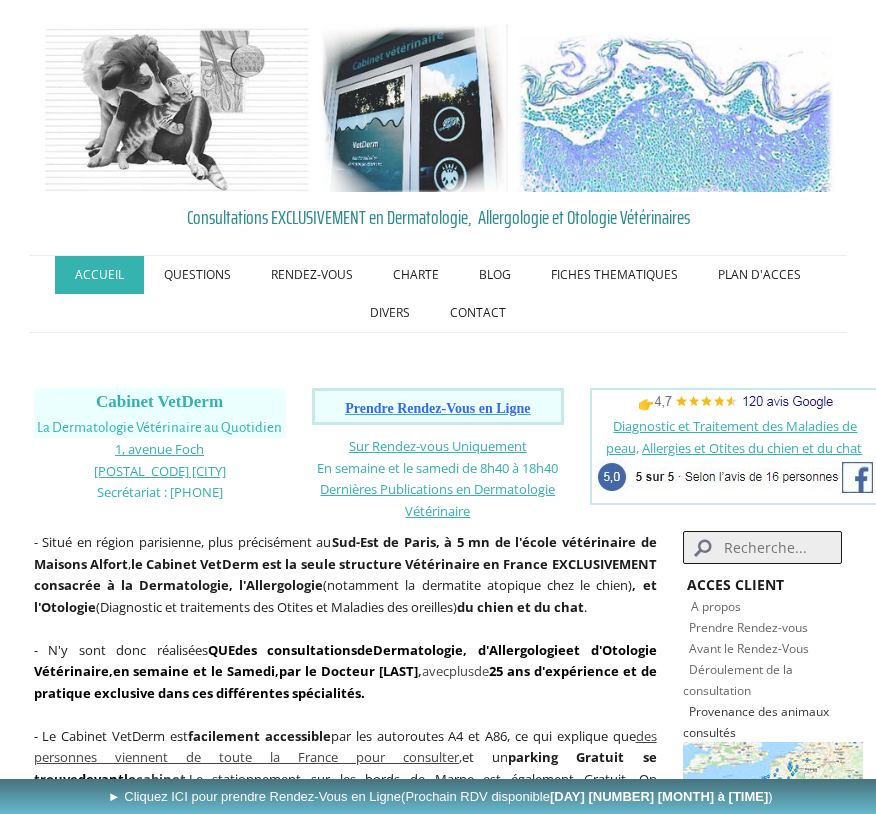 scroll, scrollTop: 0, scrollLeft: 0, axis: both 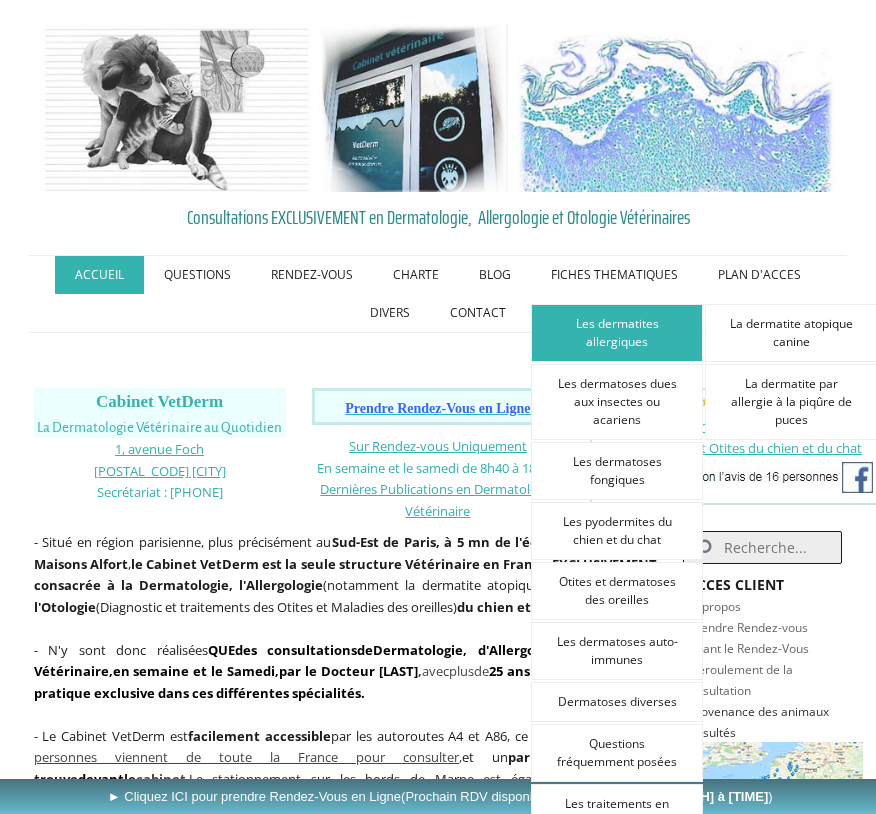 click on "Les dermatites allergiques" at bounding box center (617, 333) 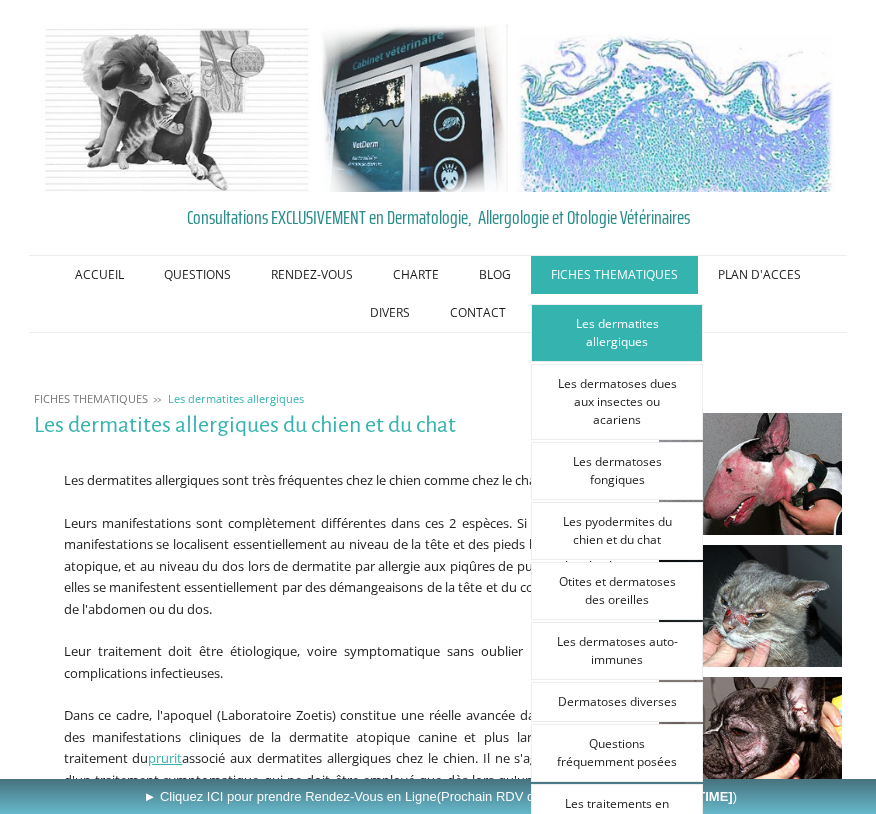 scroll, scrollTop: 0, scrollLeft: 0, axis: both 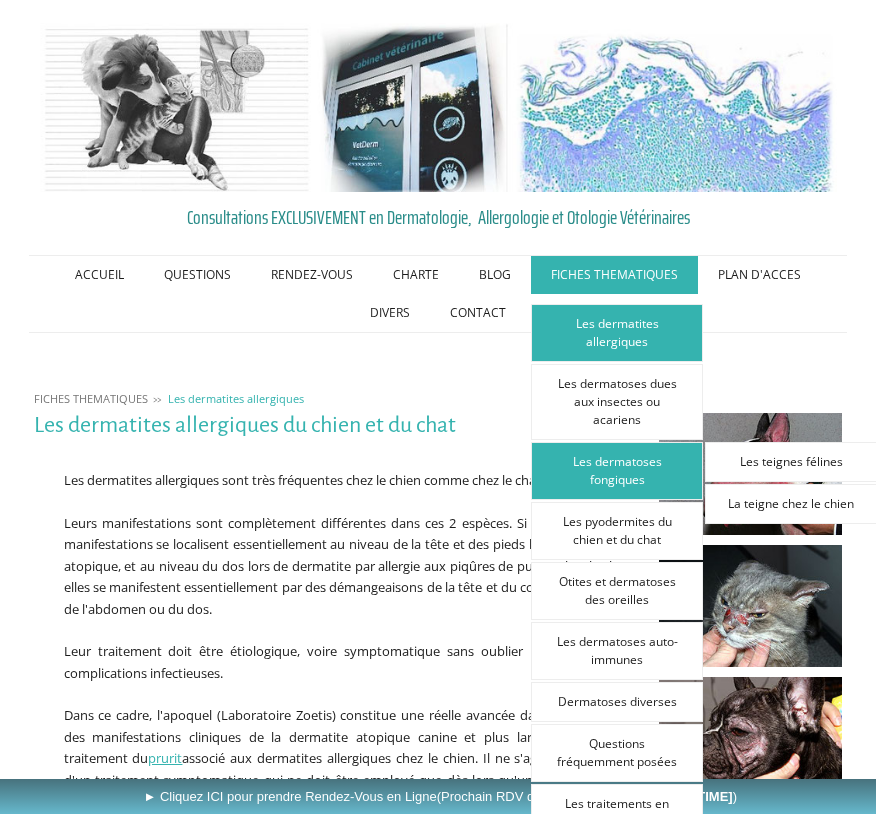 click on "Les dermatoses fongiques" at bounding box center [617, 471] 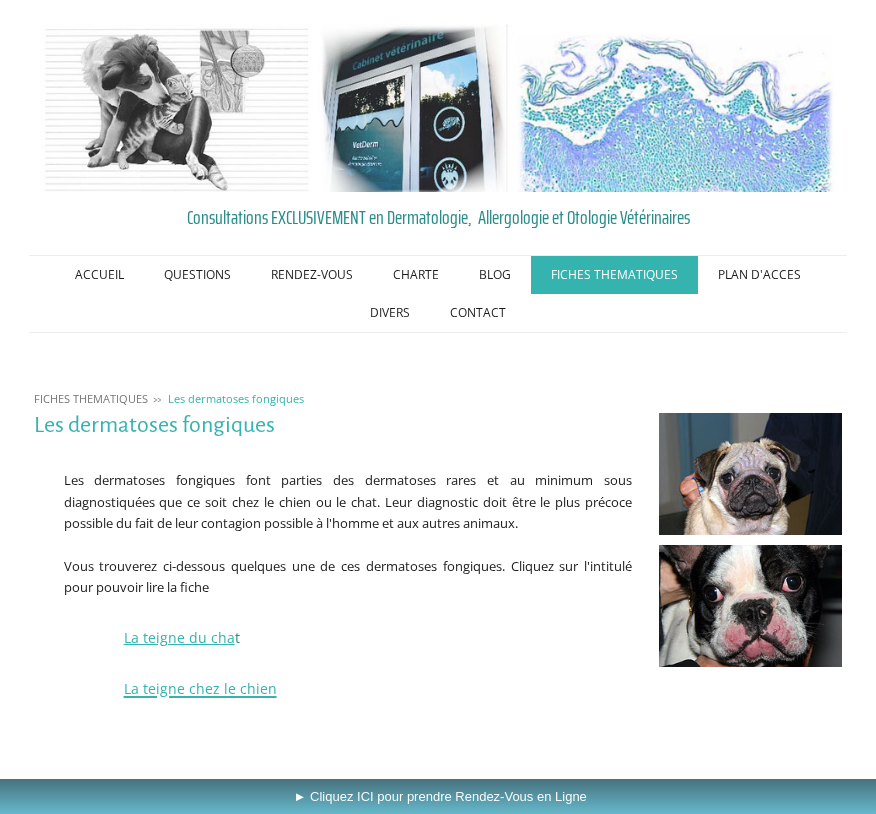 scroll, scrollTop: 0, scrollLeft: 0, axis: both 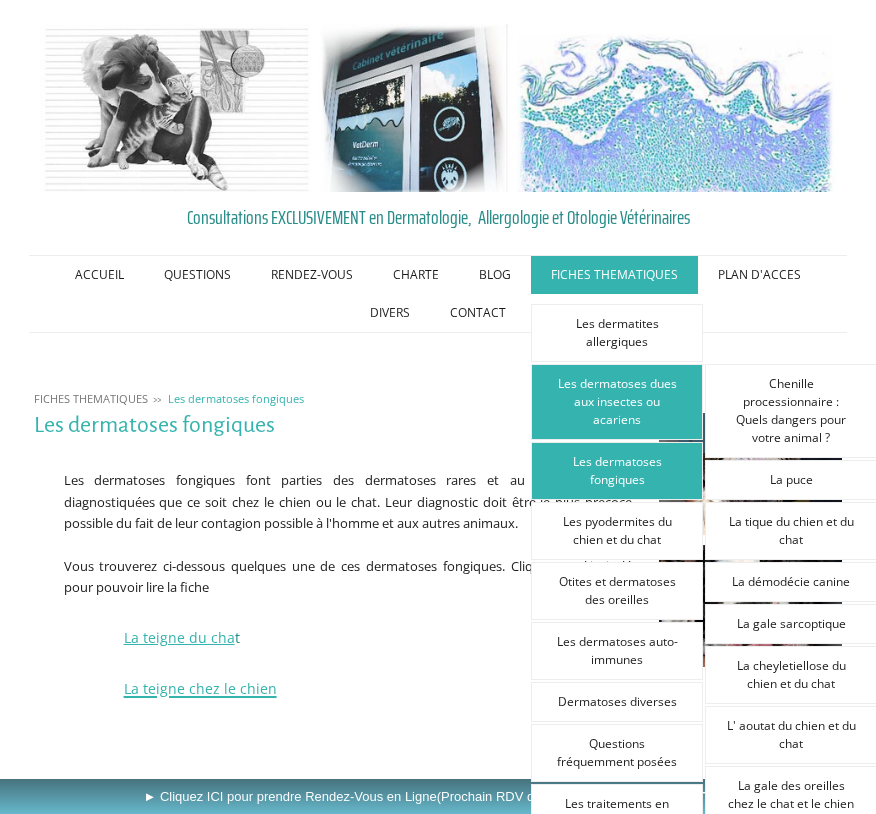 click on "Les dermatoses dues aux insectes ou acariens" at bounding box center (617, 402) 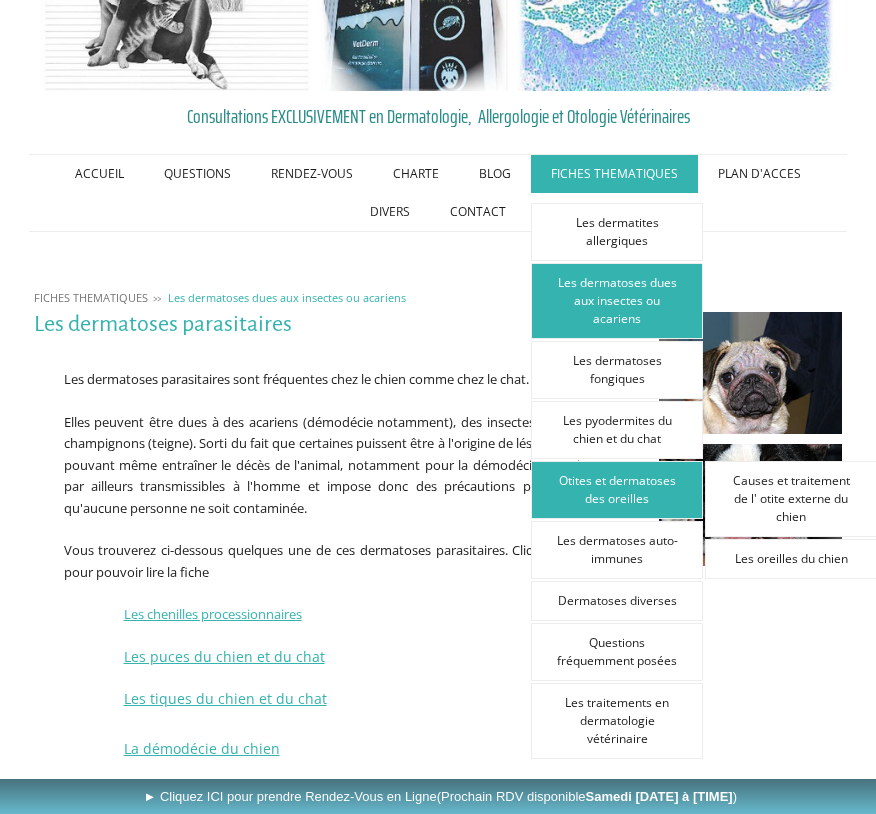 scroll, scrollTop: 110, scrollLeft: 0, axis: vertical 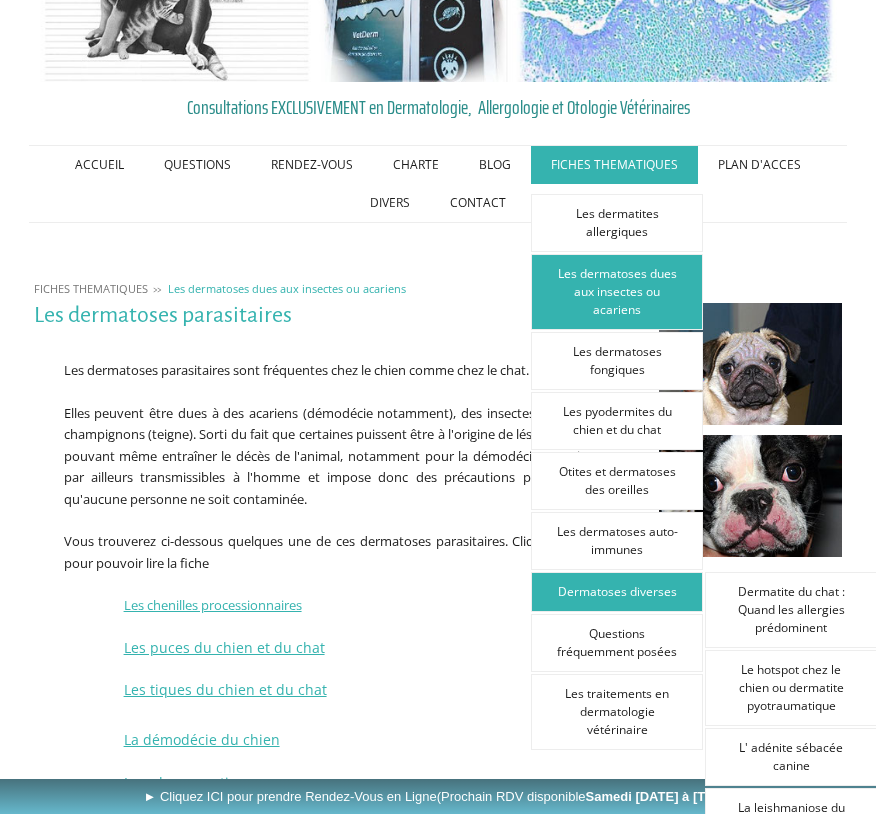 click on "Dermatoses diverses" at bounding box center [617, 592] 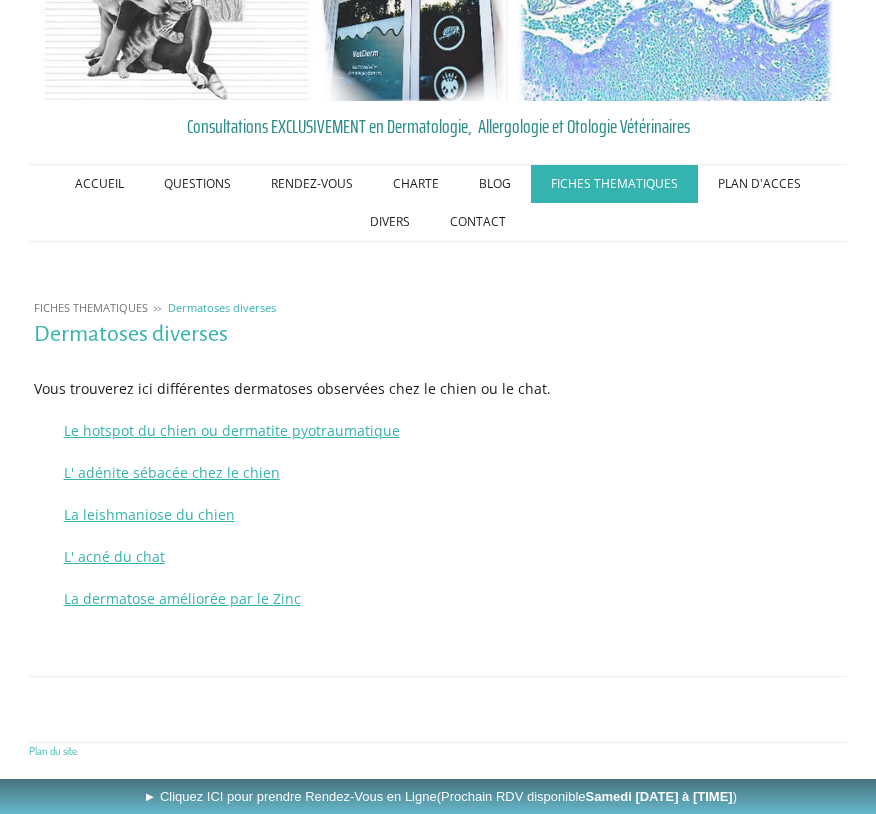 scroll, scrollTop: 90, scrollLeft: 0, axis: vertical 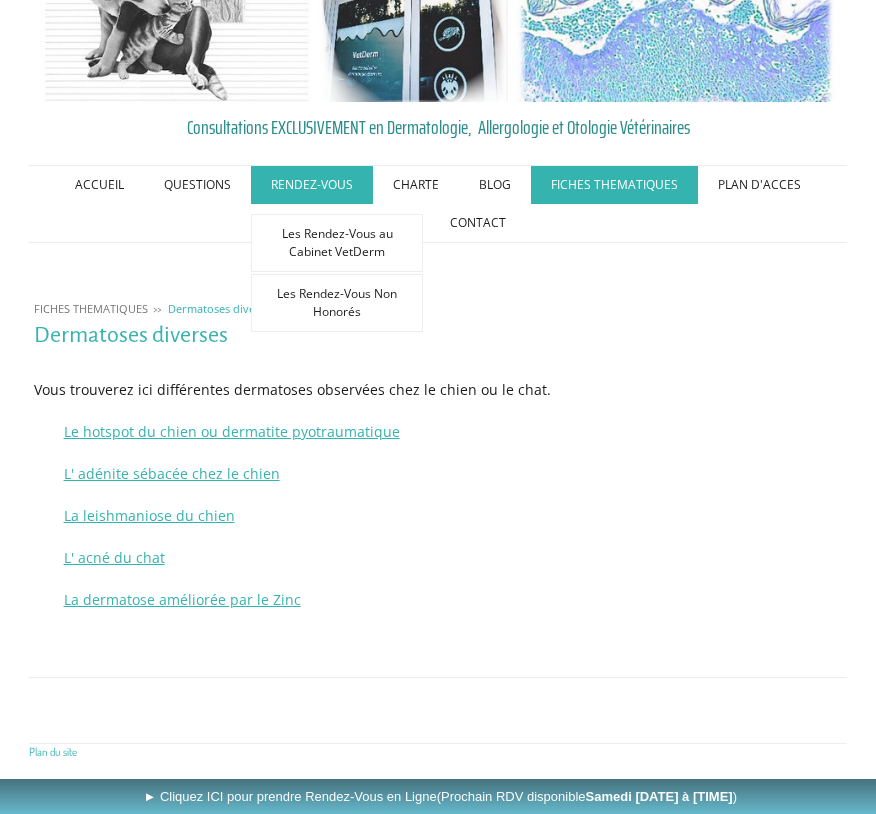 click on "RENDEZ-VOUS" at bounding box center [312, 185] 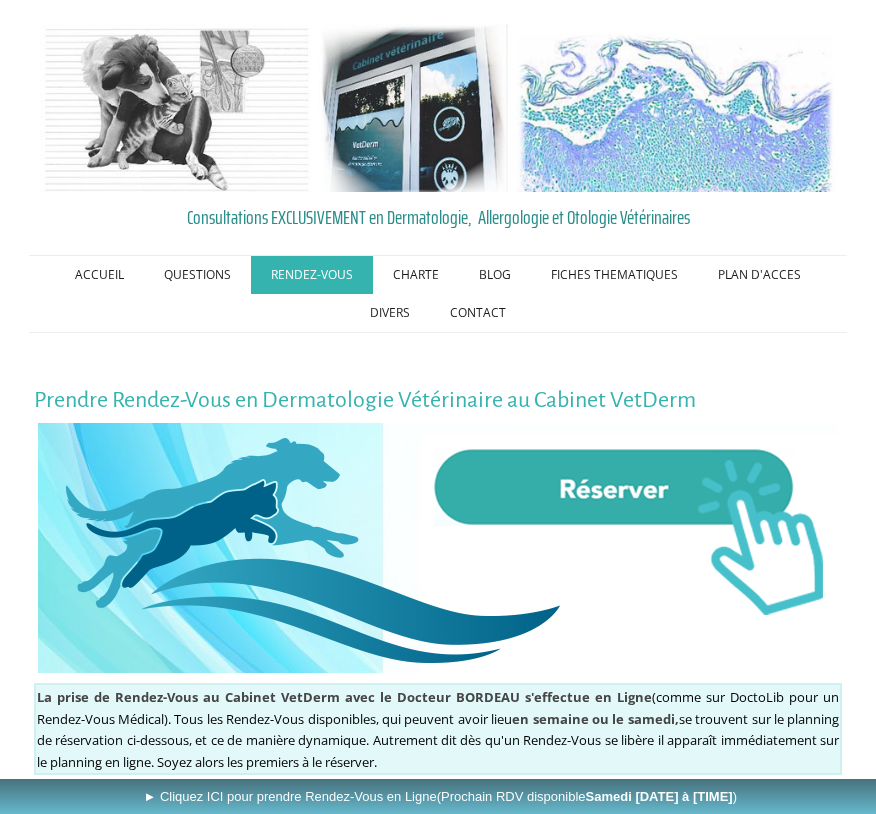 scroll, scrollTop: 0, scrollLeft: 0, axis: both 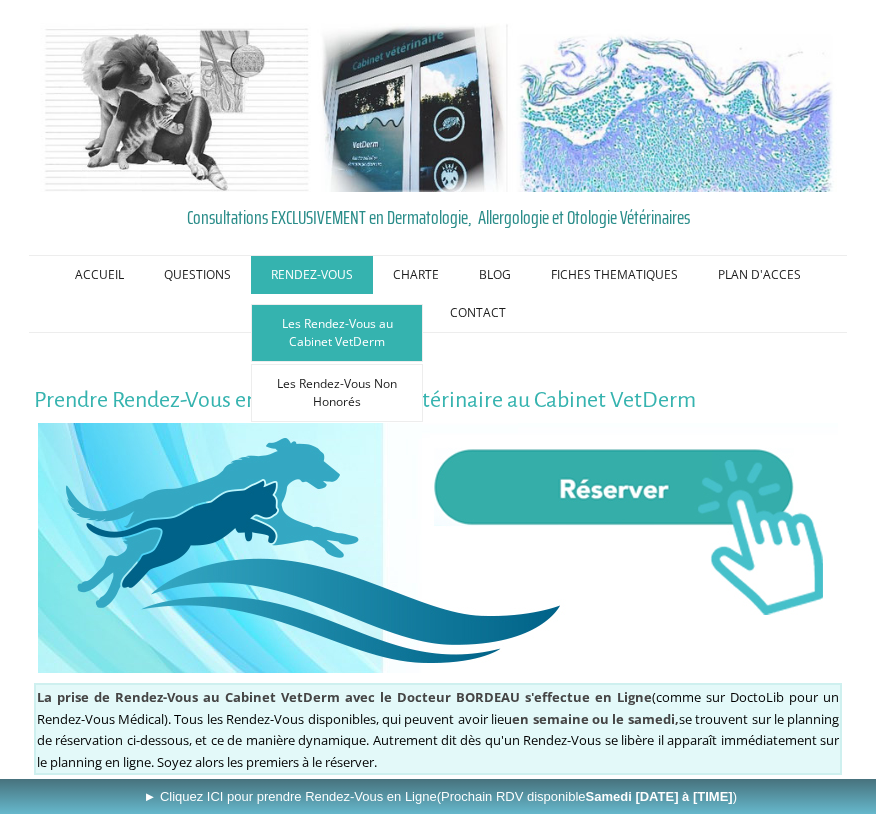 click on "Les Rendez-Vous au Cabinet VetDerm" at bounding box center (337, 333) 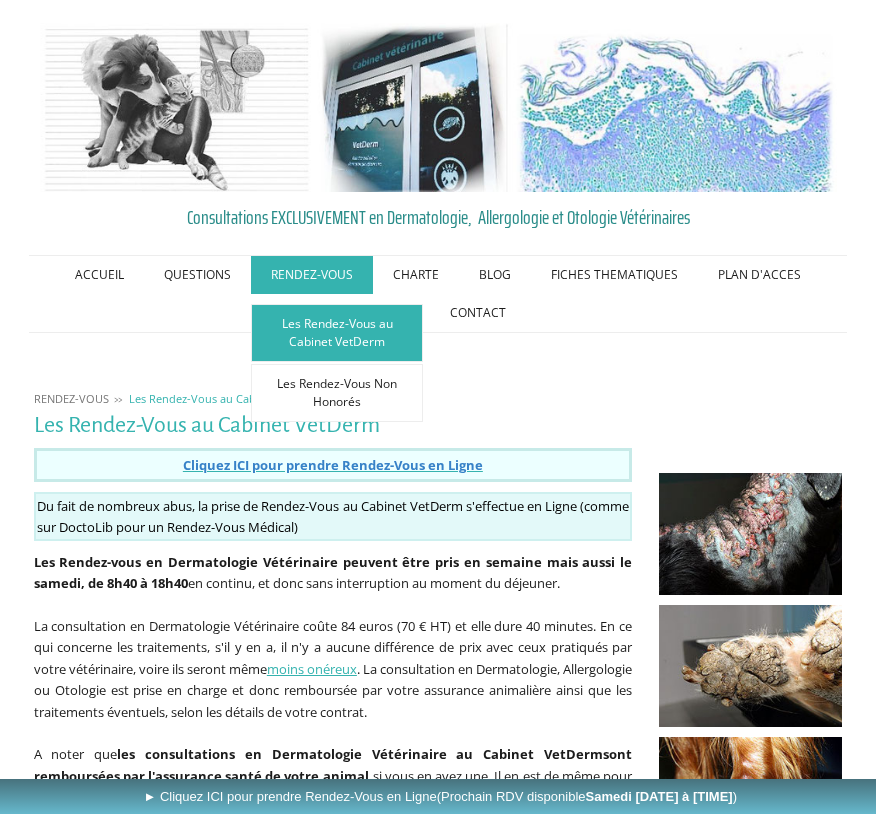 scroll, scrollTop: 0, scrollLeft: 0, axis: both 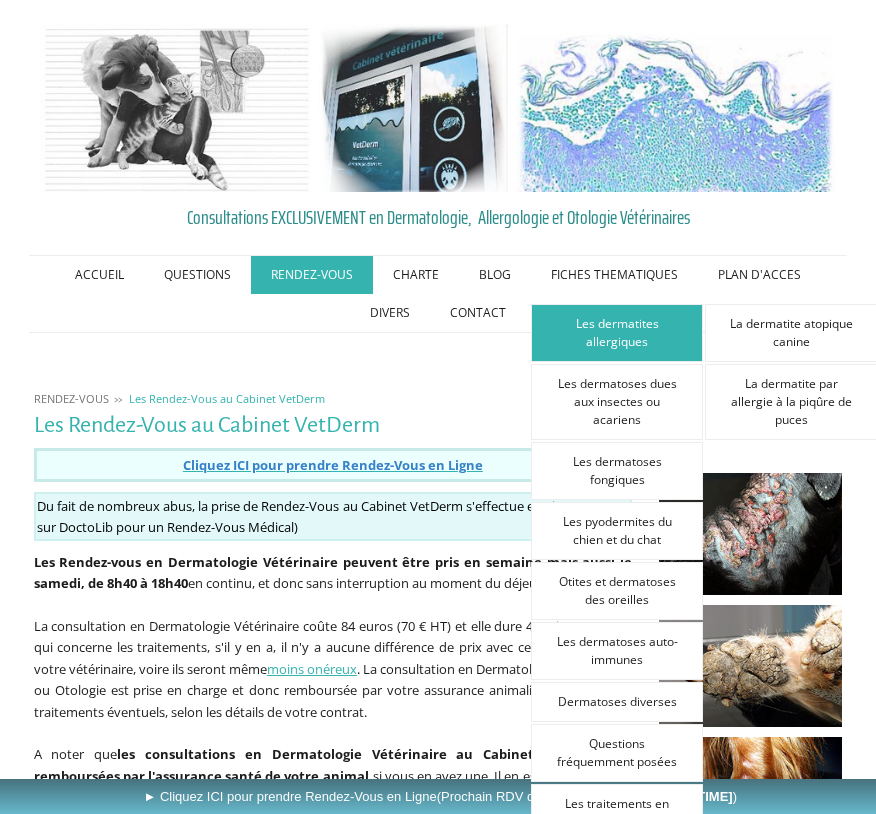 click on "Les dermatites allergiques" at bounding box center [617, 333] 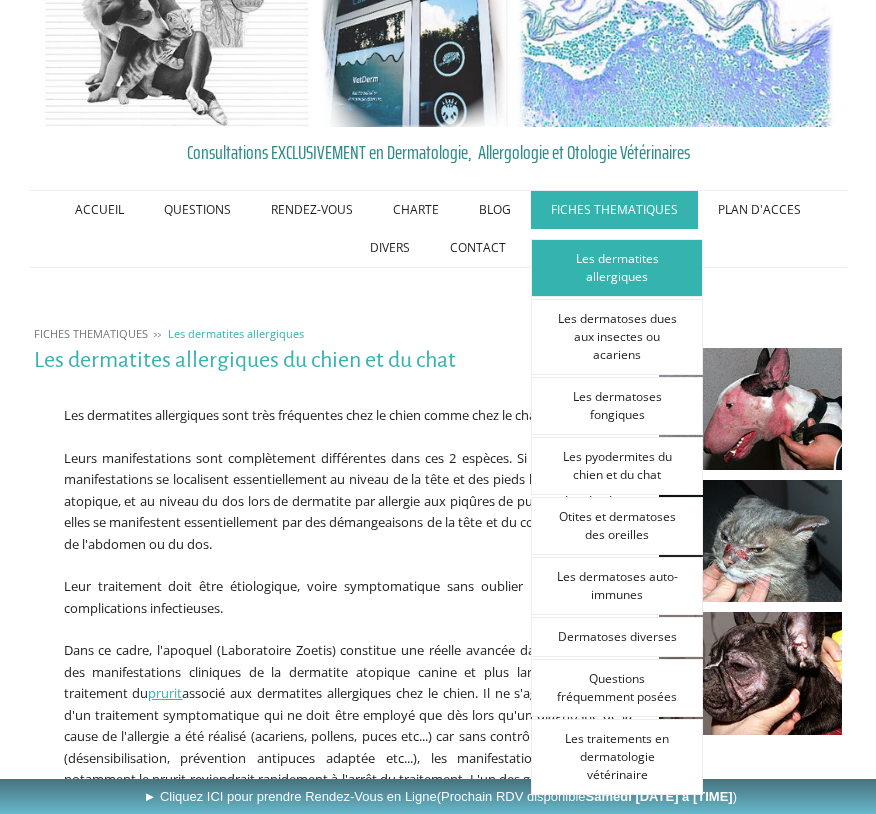 scroll, scrollTop: 64, scrollLeft: 0, axis: vertical 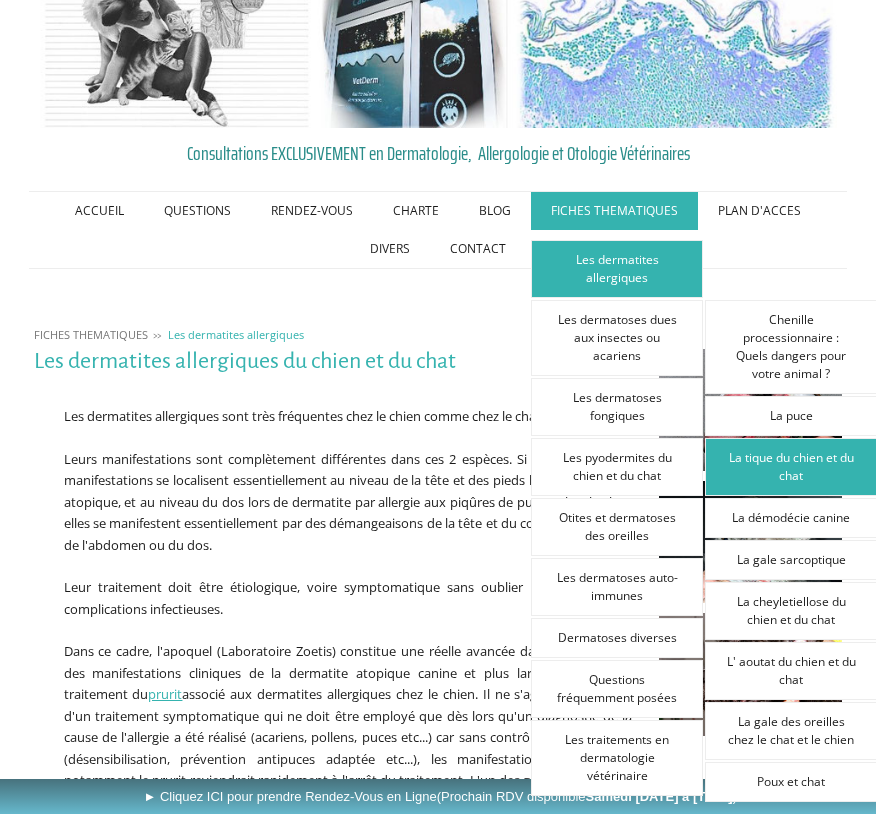click on "La tique du chien et du chat" at bounding box center [791, 467] 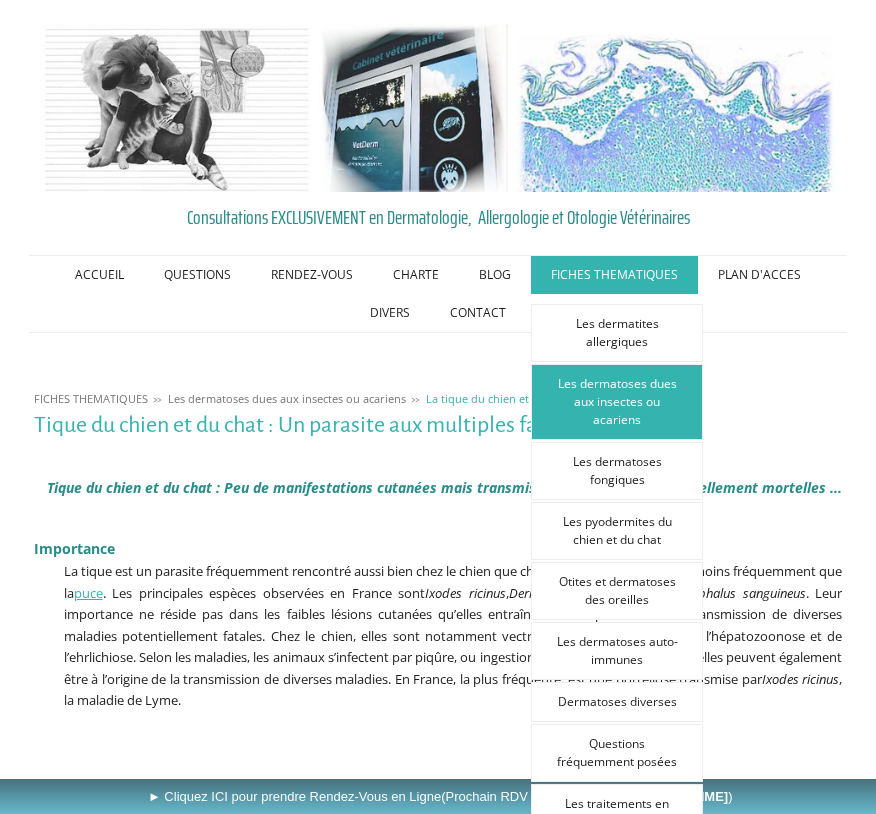 scroll, scrollTop: 0, scrollLeft: 0, axis: both 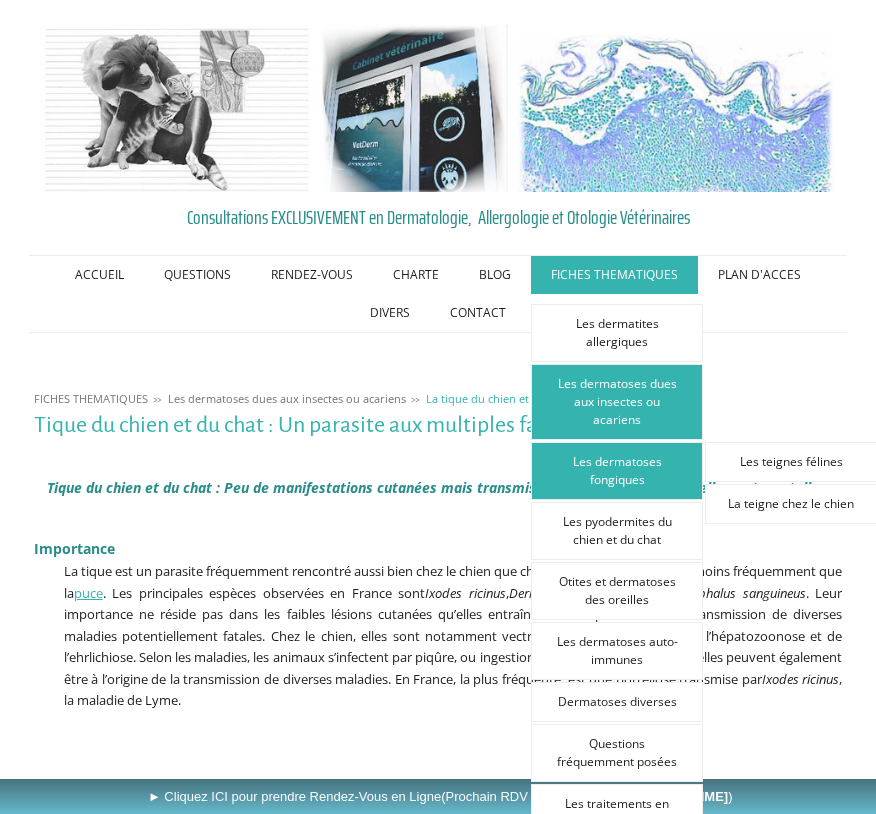 click on "Les dermatoses fongiques" at bounding box center [617, 471] 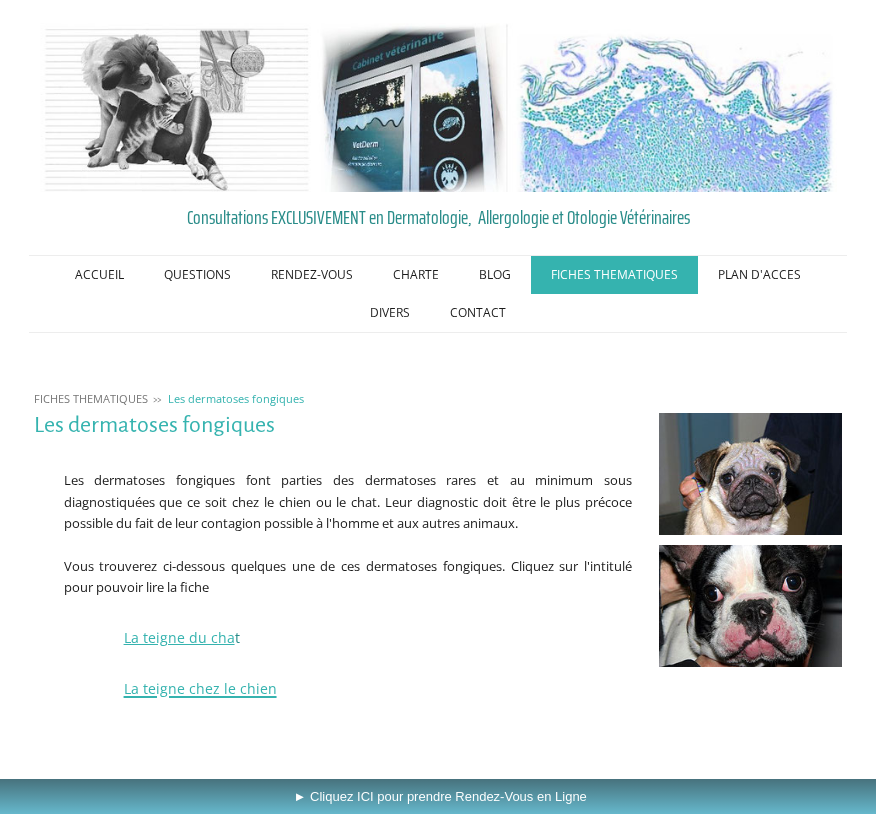 scroll, scrollTop: 0, scrollLeft: 0, axis: both 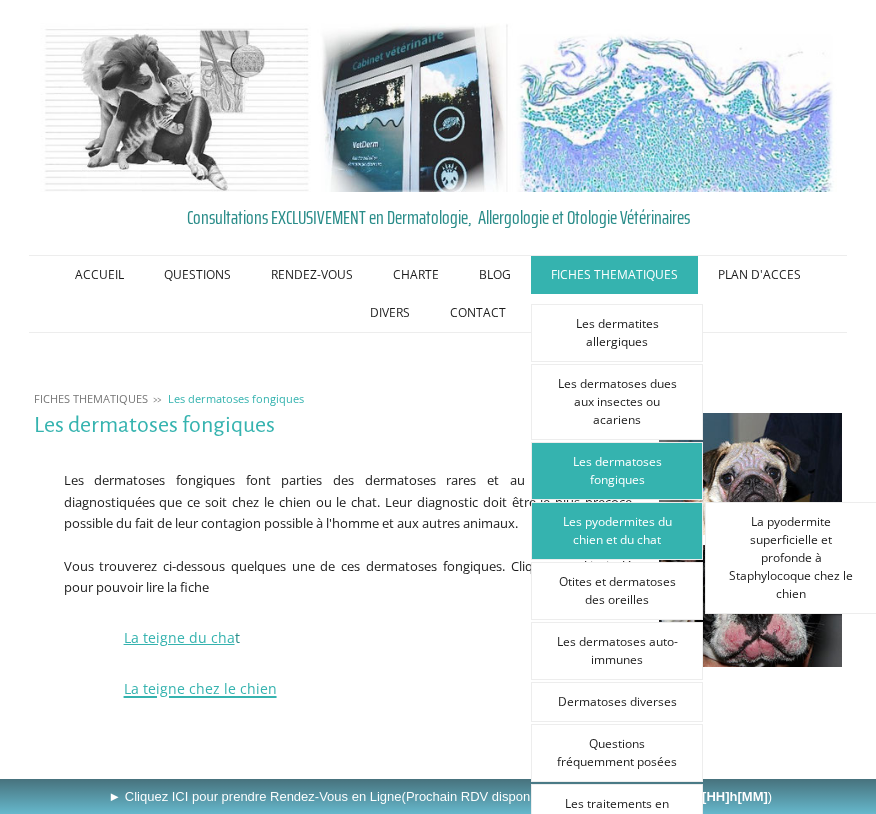 click on "Les pyodermites du chien et du chat" at bounding box center [617, 531] 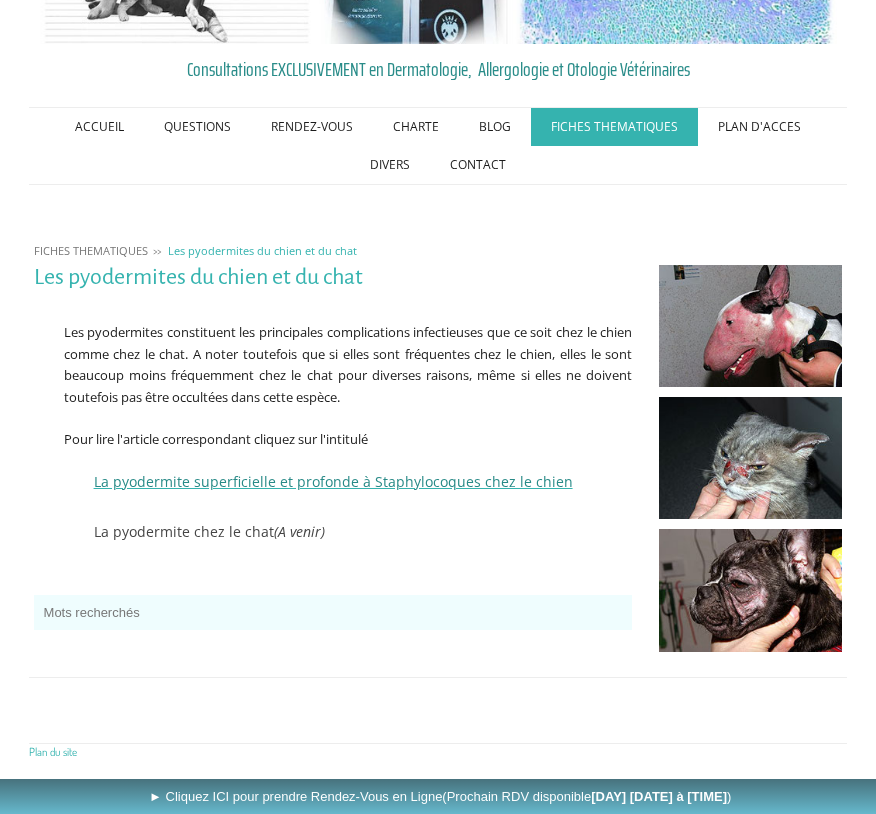 scroll, scrollTop: 147, scrollLeft: 0, axis: vertical 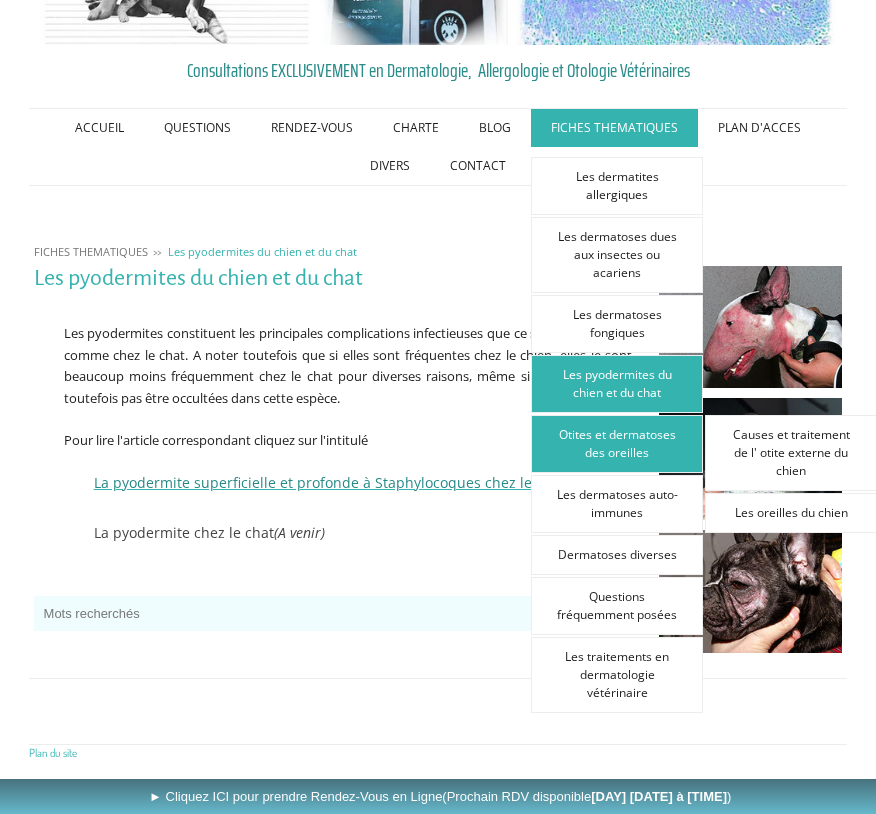 click on "Otites et dermatoses des oreilles" at bounding box center (617, 444) 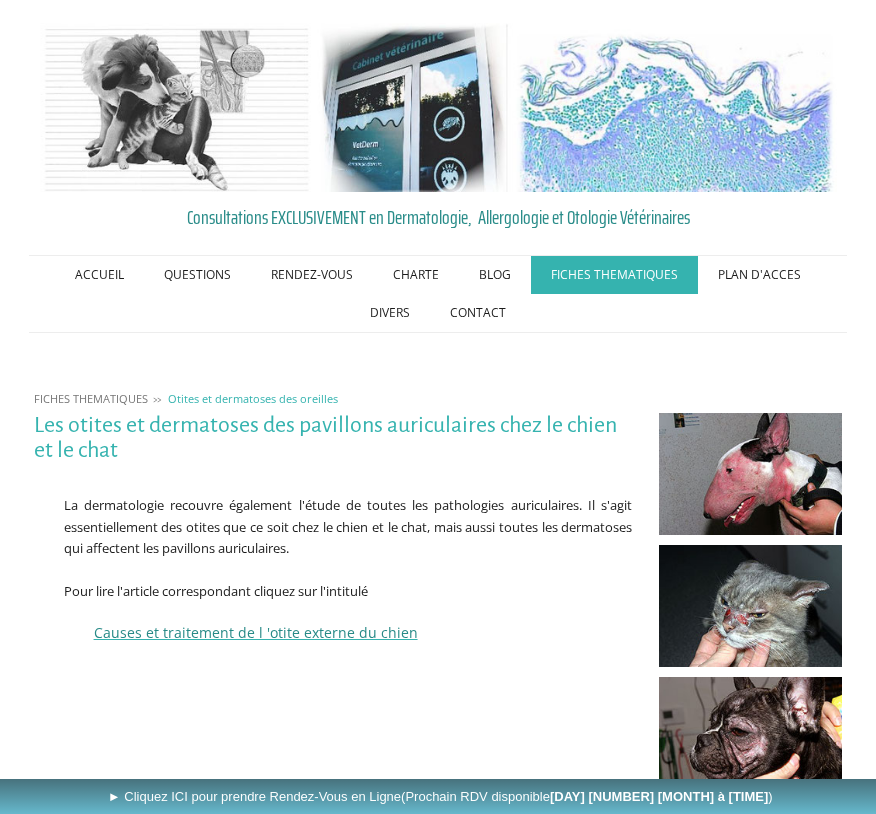 scroll, scrollTop: 0, scrollLeft: 0, axis: both 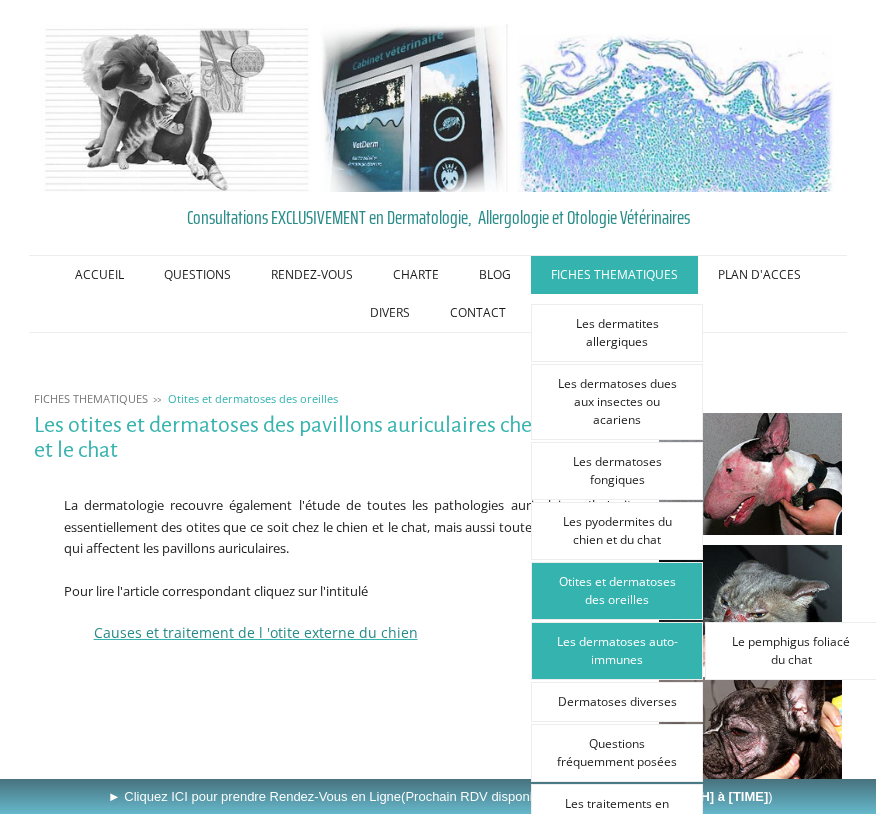 click on "Les dermatoses auto-immunes" at bounding box center [617, 651] 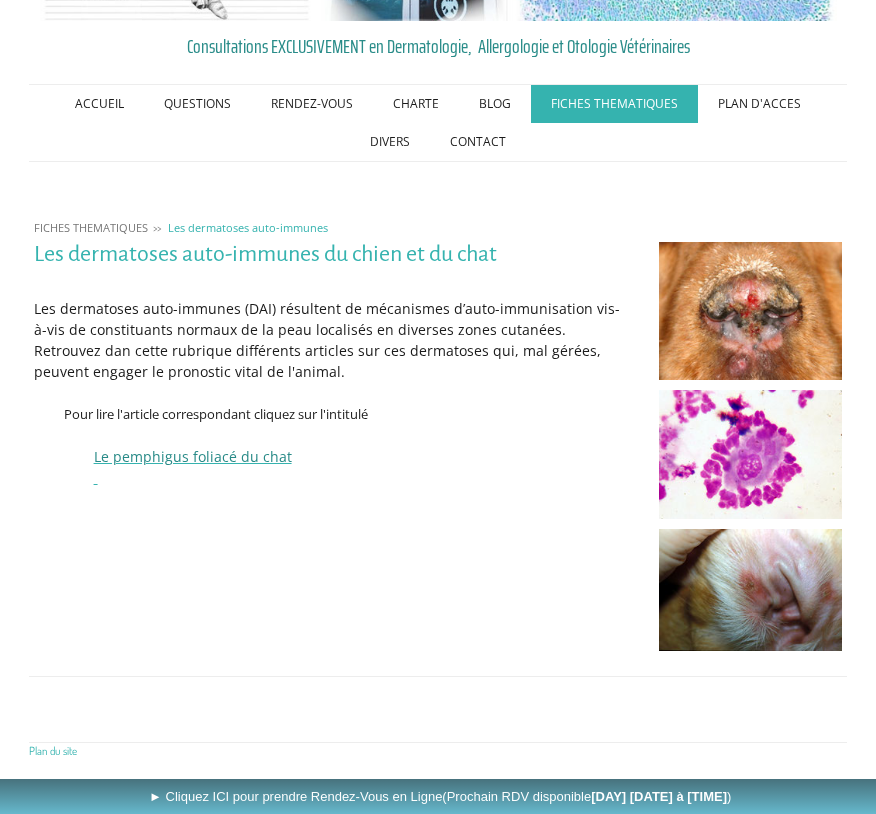 scroll, scrollTop: 170, scrollLeft: 0, axis: vertical 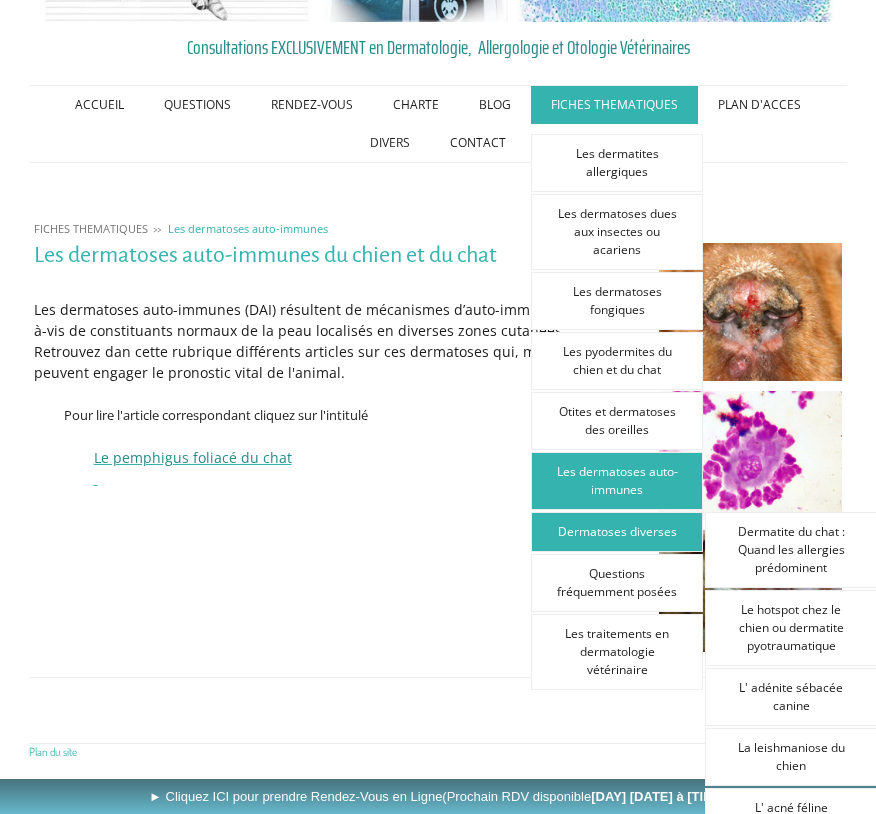 click on "Dermatoses diverses" at bounding box center (617, 532) 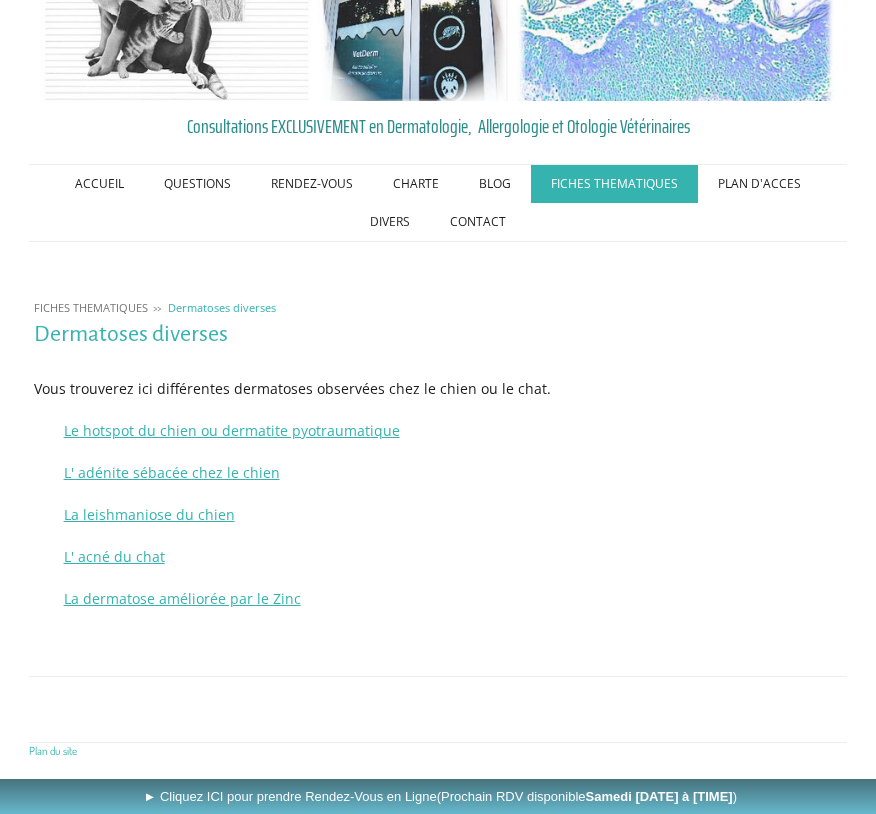 scroll, scrollTop: 90, scrollLeft: 0, axis: vertical 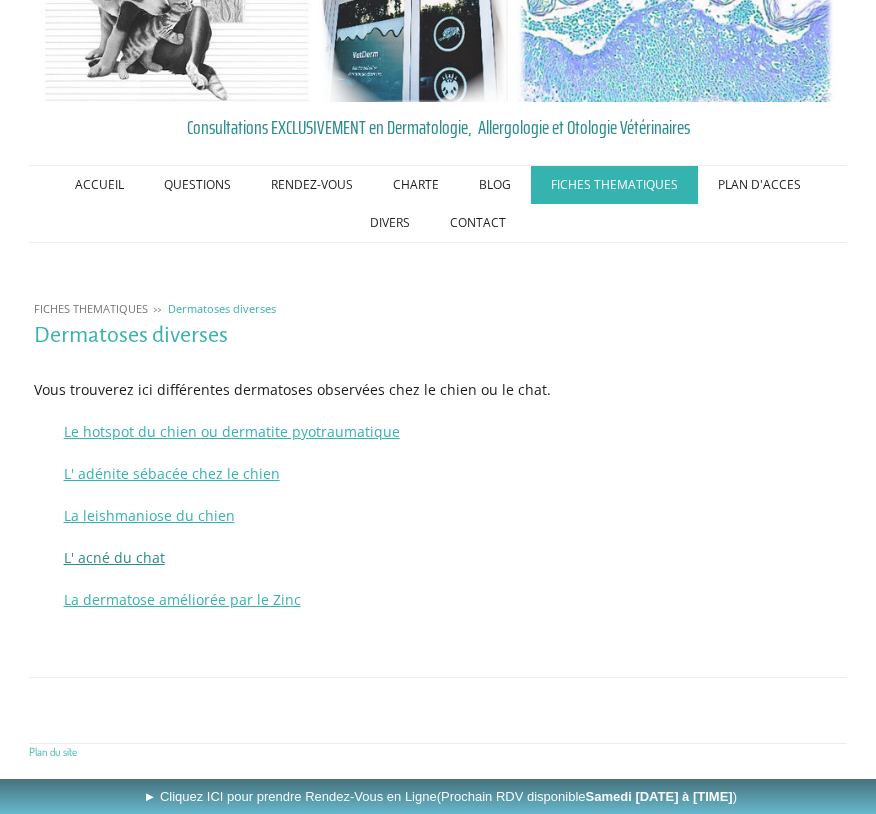 click on "L' acné du chat" at bounding box center [114, 557] 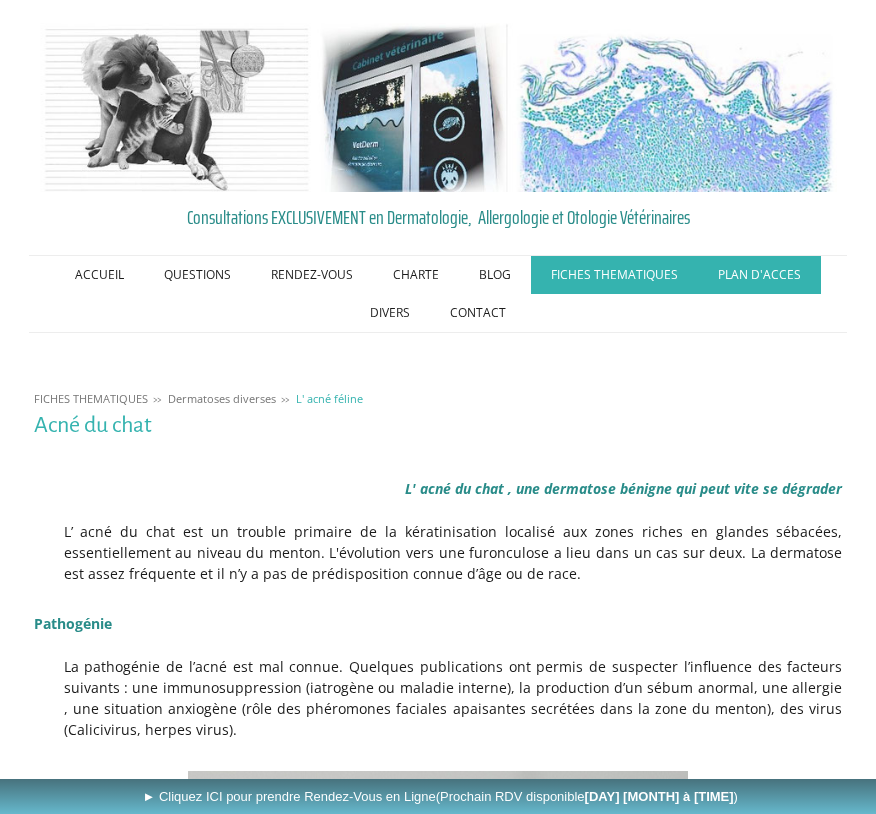 scroll, scrollTop: 0, scrollLeft: 0, axis: both 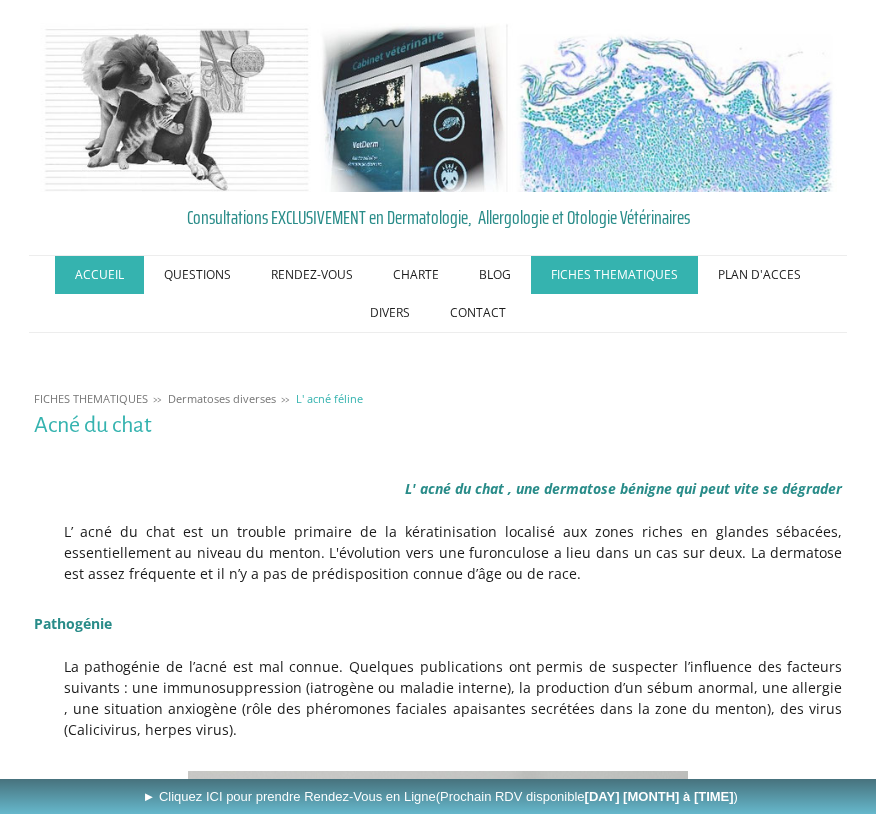 click on "ACCUEIL" at bounding box center (99, 275) 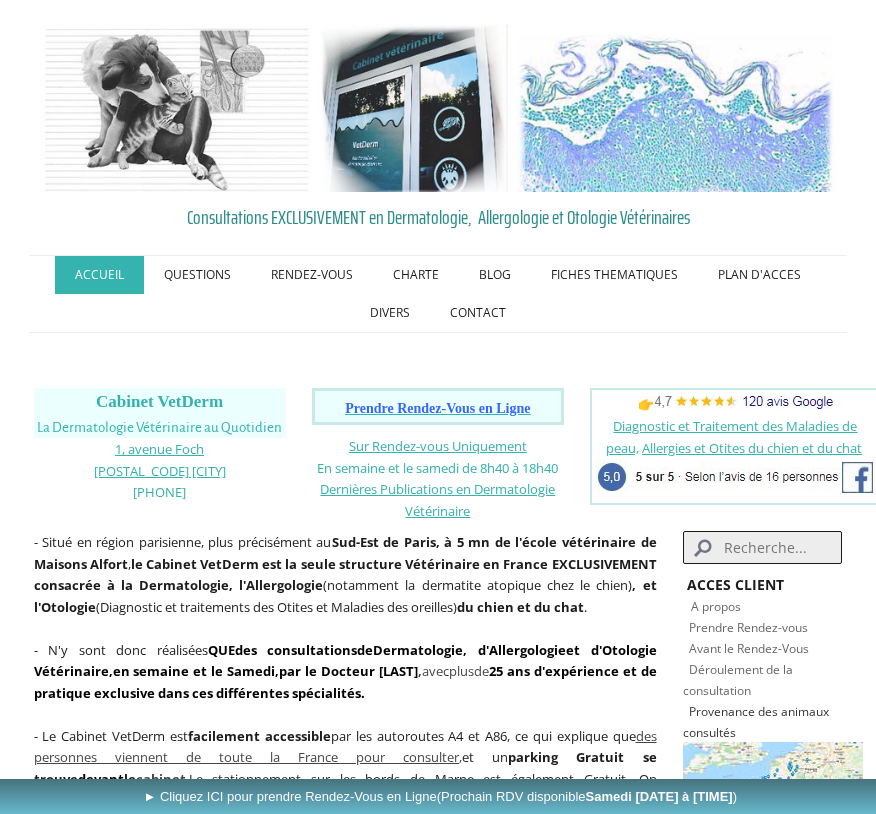 scroll, scrollTop: 0, scrollLeft: 0, axis: both 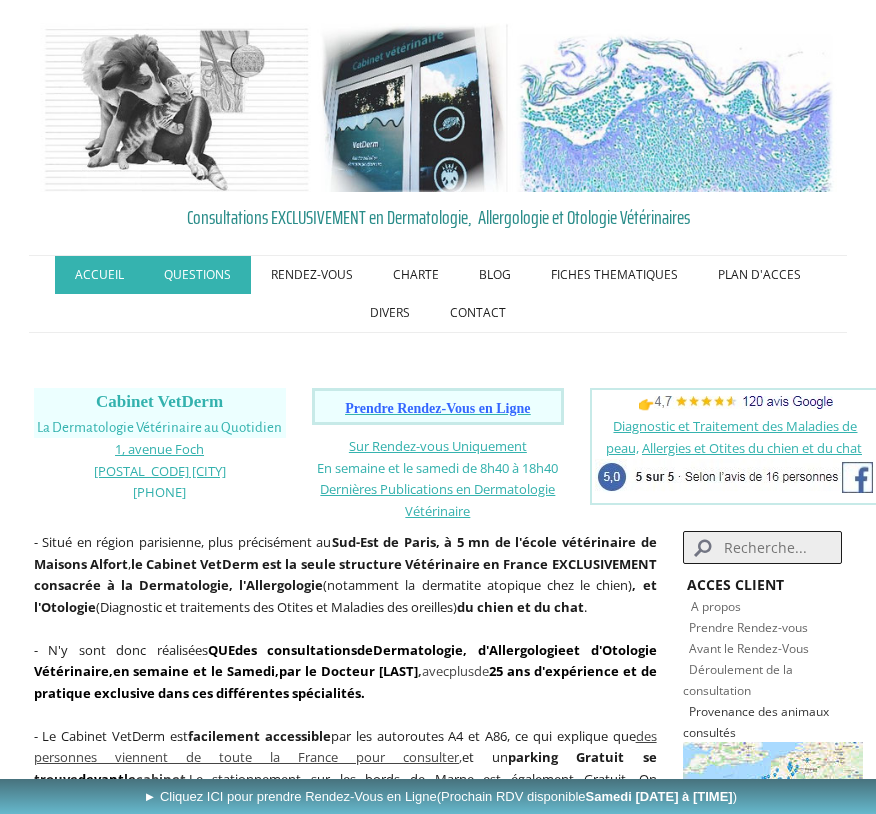 click on "QUESTIONS" at bounding box center [197, 275] 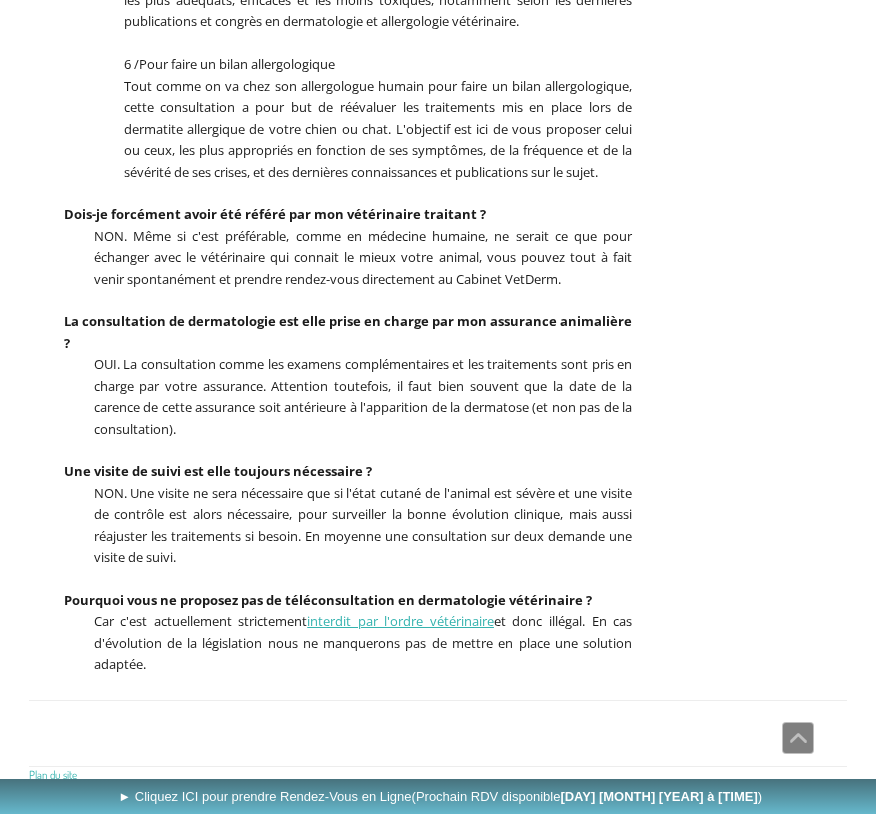scroll, scrollTop: 1014, scrollLeft: 0, axis: vertical 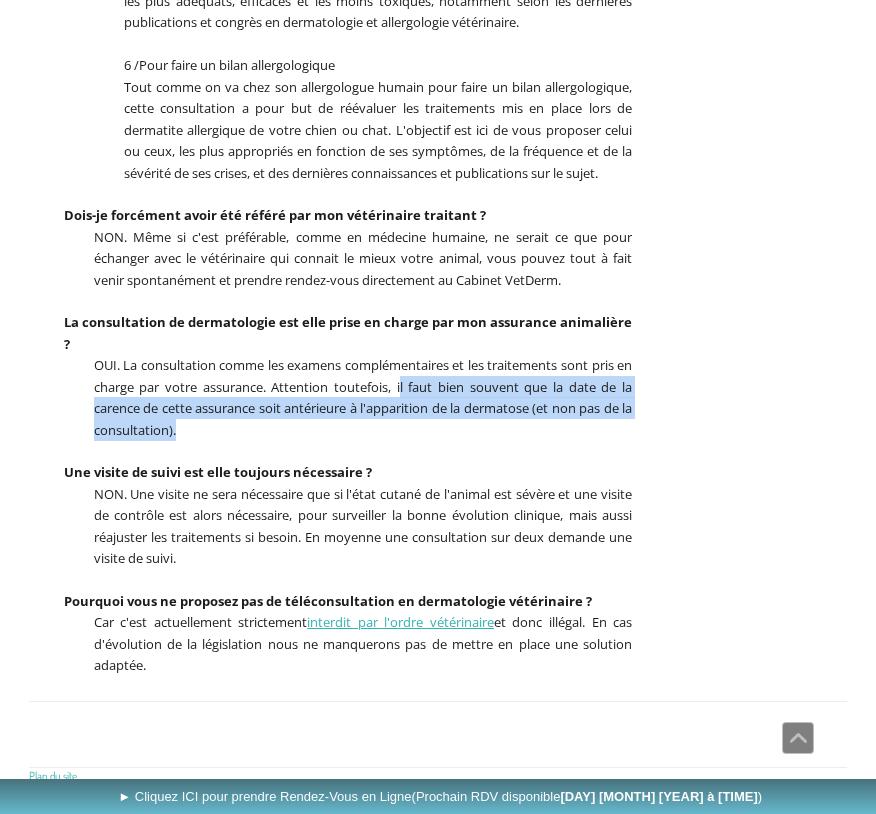 drag, startPoint x: 412, startPoint y: 362, endPoint x: 545, endPoint y: 404, distance: 139.47401 